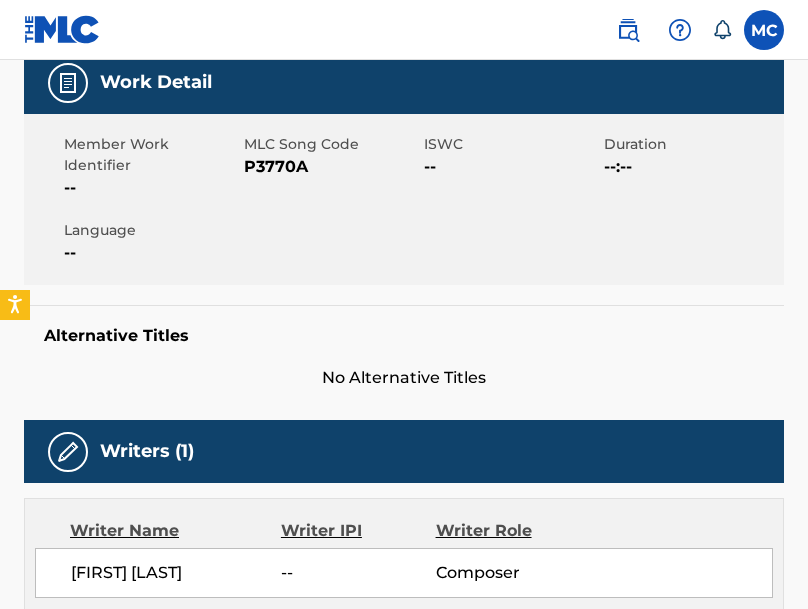 scroll, scrollTop: 155, scrollLeft: 0, axis: vertical 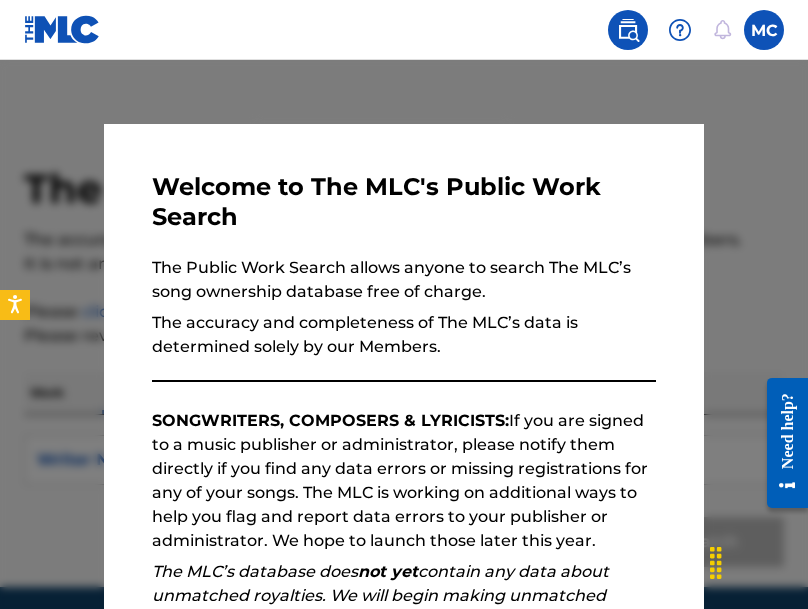 click at bounding box center [404, 364] 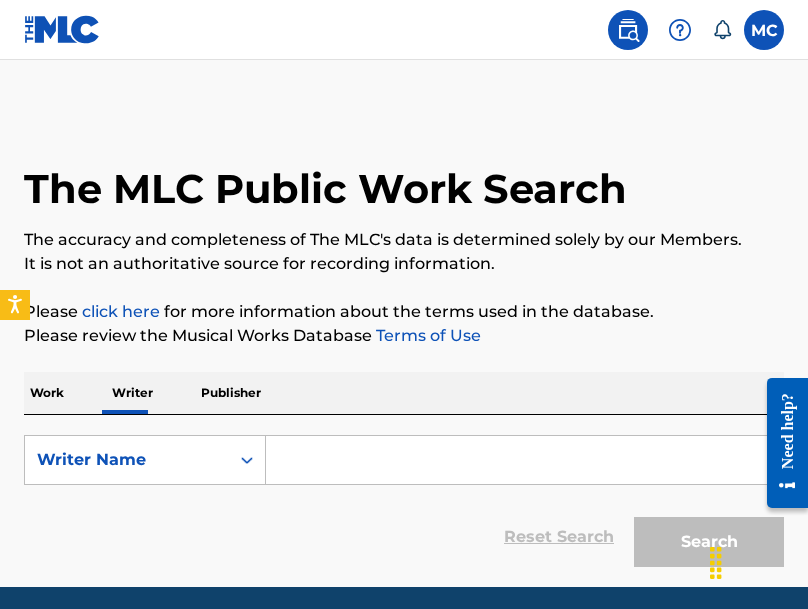 click on "The MLC Public Work Search The accuracy and completeness of The MLC's data is determined solely by our Members. It is not an authoritative source for recording information. Please   click here   for more information about the terms used in the database. Please review the Musical Works Database   Terms of Use Work Writer Publisher SearchWithCriteria9c061deb-d229-42fd-81c9-e586172380b5 Writer Name Reset Search Search" at bounding box center [404, 323] 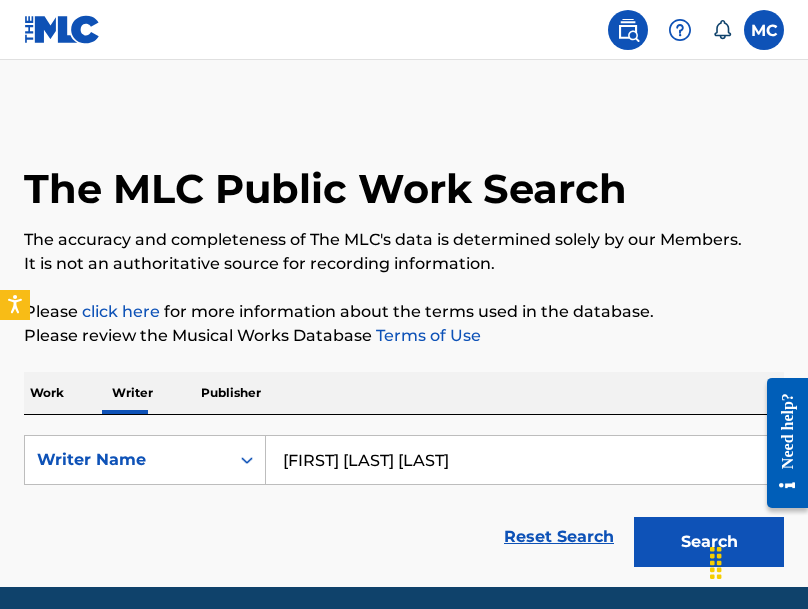 type on "[FIRST] [LAST] [LAST]" 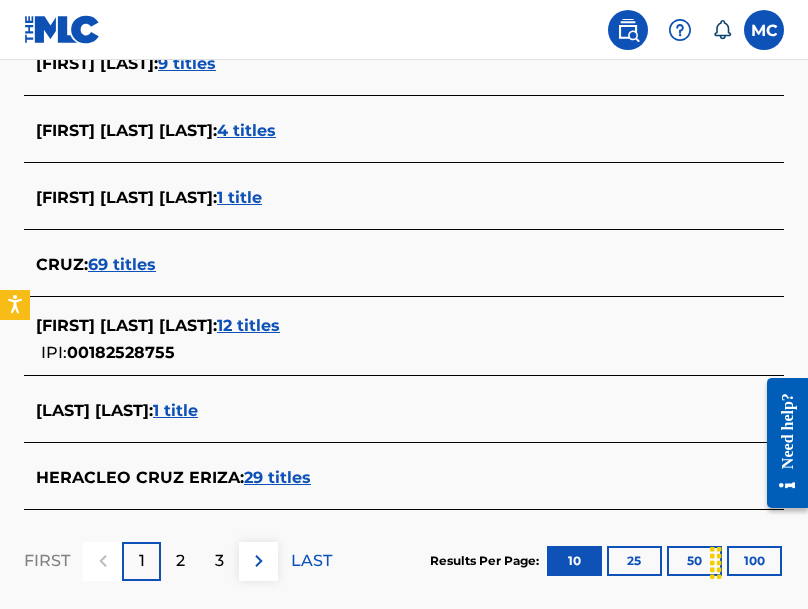 scroll, scrollTop: 807, scrollLeft: 0, axis: vertical 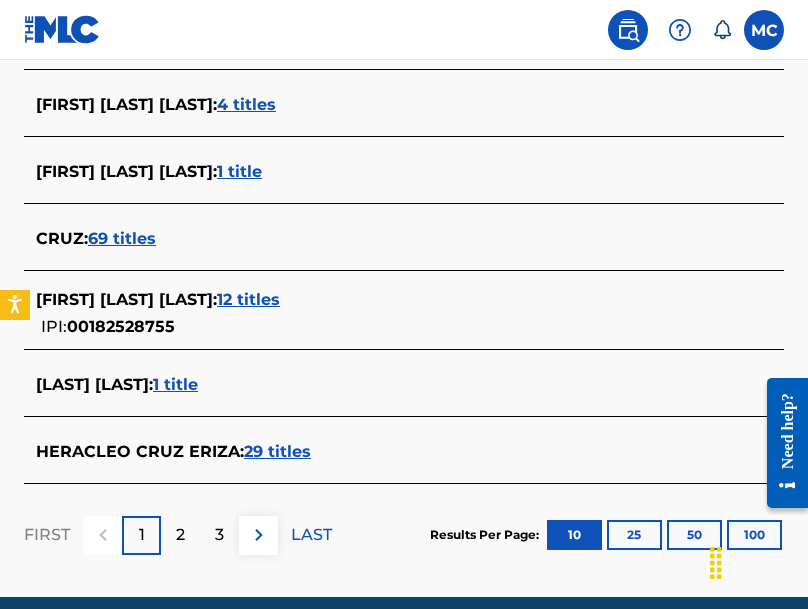 click on "[LAST] [LAST] :  1 title" at bounding box center (378, 385) 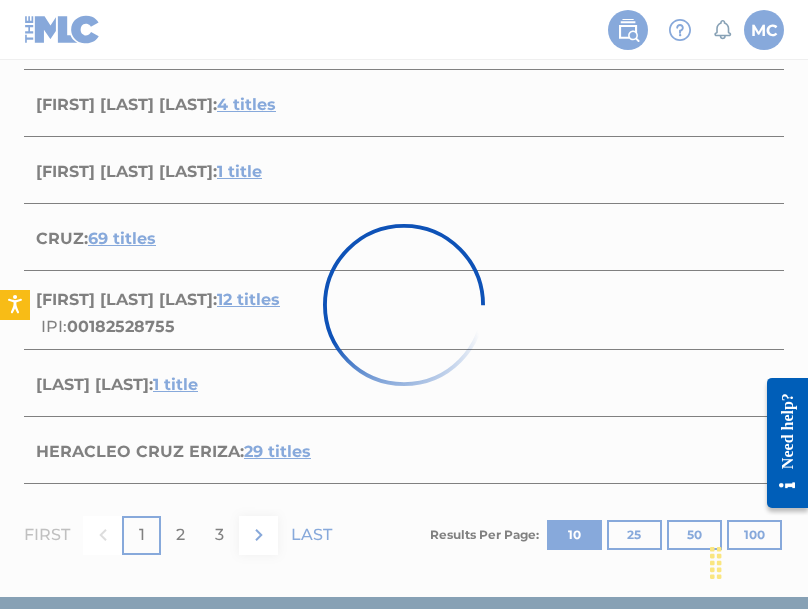 scroll, scrollTop: 407, scrollLeft: 0, axis: vertical 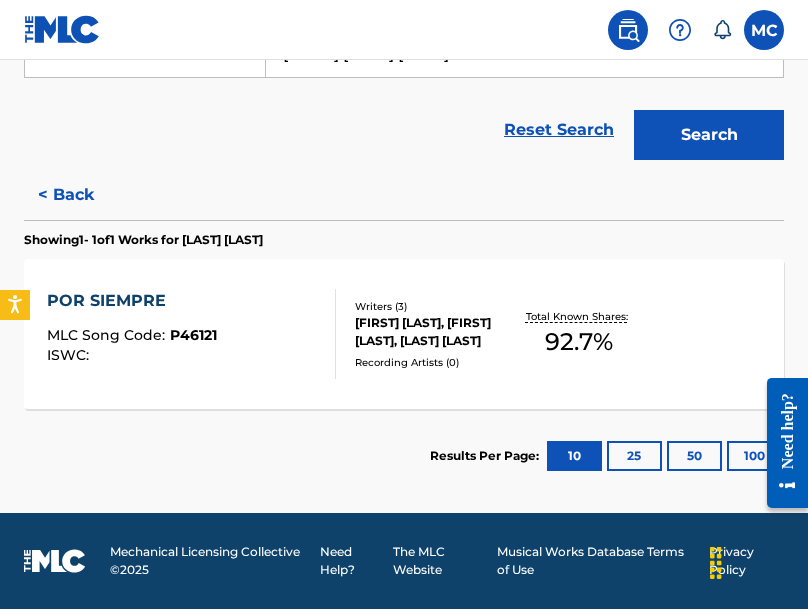 click on "< Back" at bounding box center (84, 195) 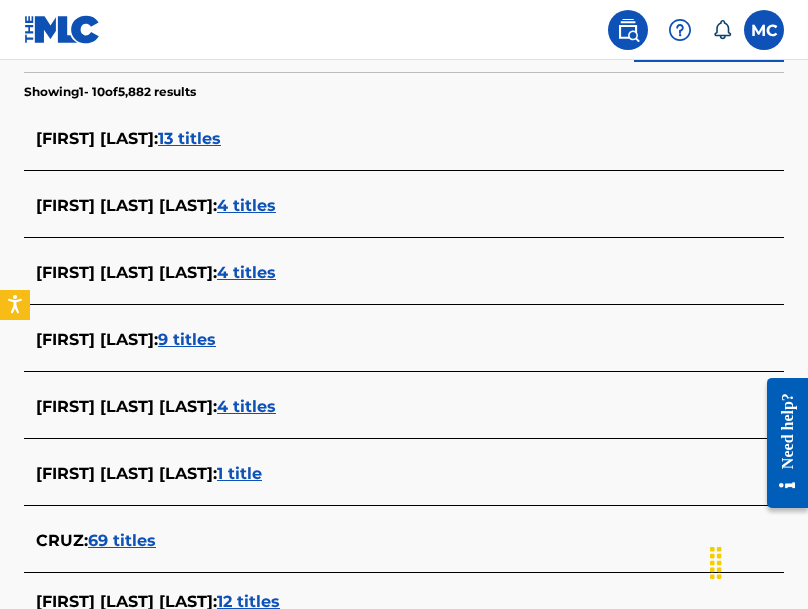 scroll, scrollTop: 507, scrollLeft: 0, axis: vertical 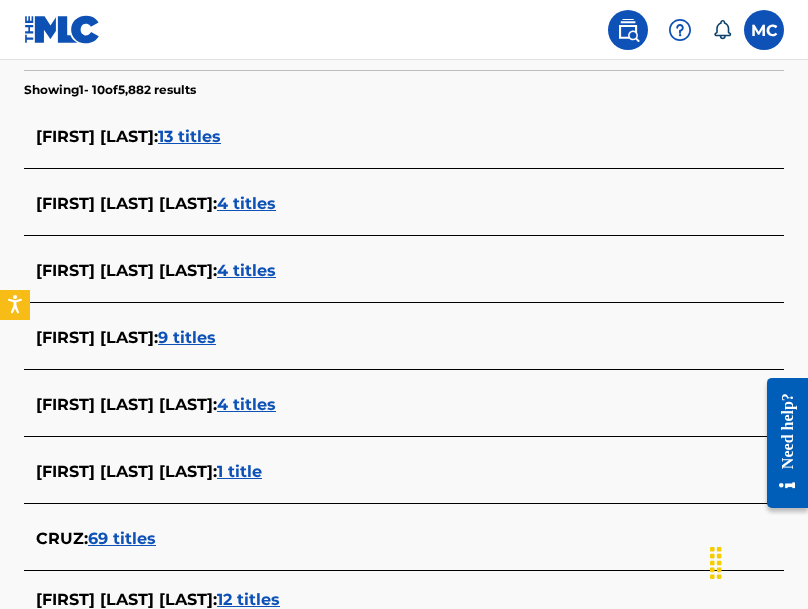 click on "4 titles" at bounding box center [246, 404] 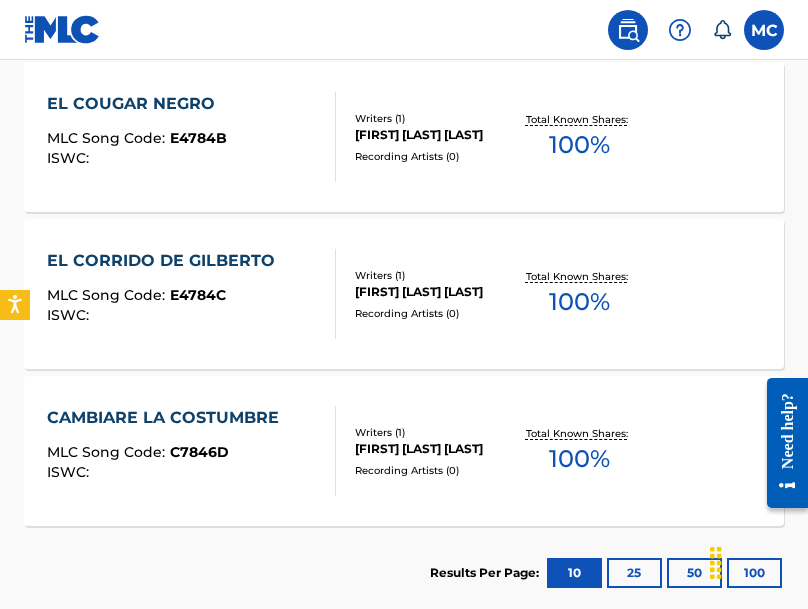 scroll, scrollTop: 783, scrollLeft: 0, axis: vertical 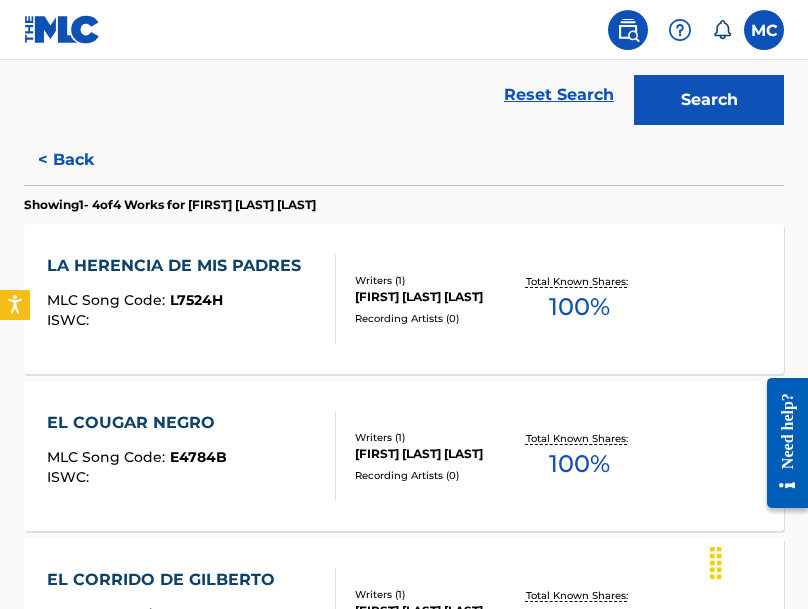 click on "< Back" at bounding box center [84, 160] 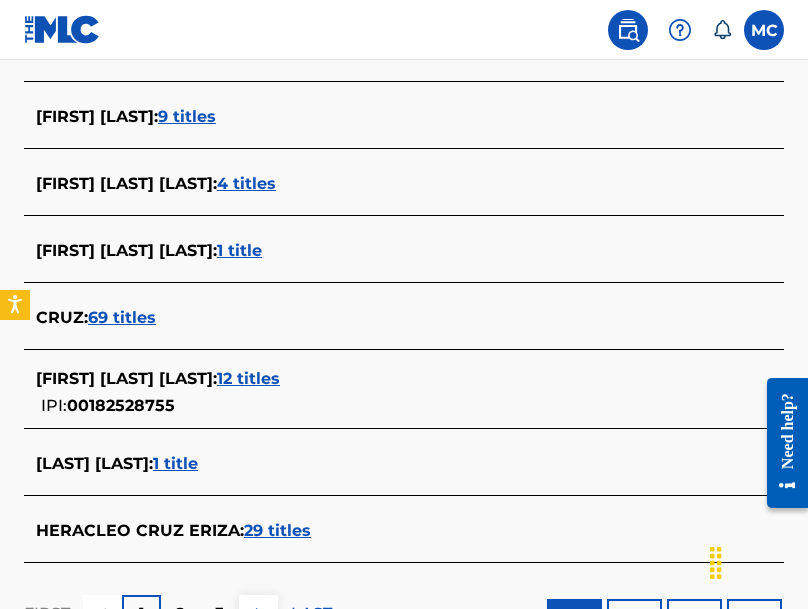 scroll, scrollTop: 753, scrollLeft: 0, axis: vertical 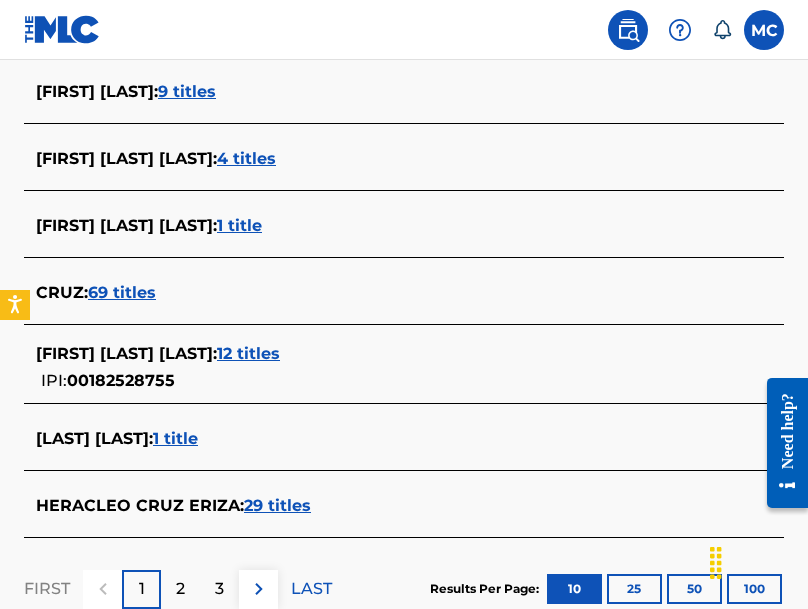 click on "12 titles" at bounding box center [248, 353] 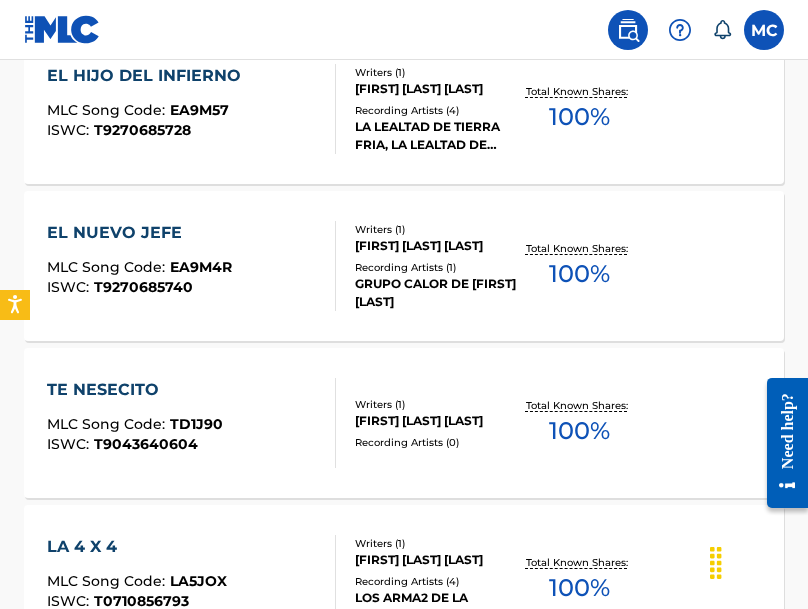 scroll, scrollTop: 1421, scrollLeft: 0, axis: vertical 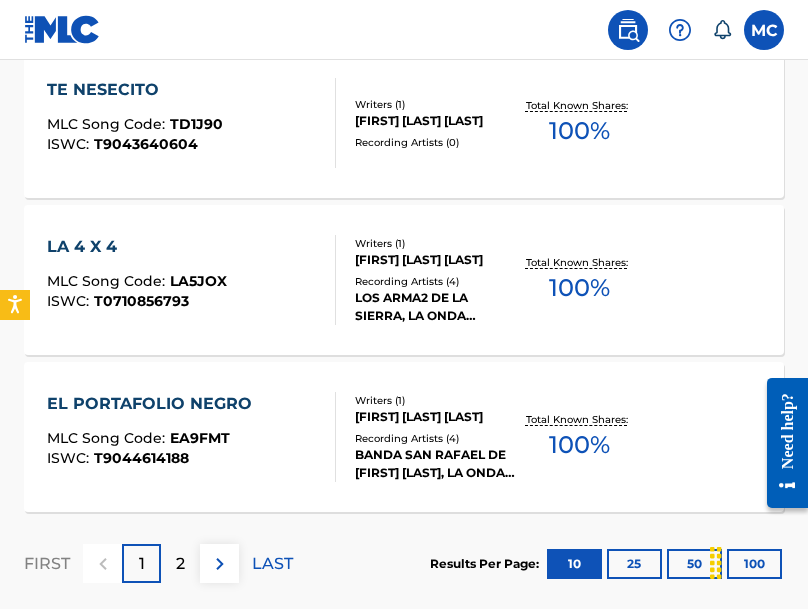 click on "25" at bounding box center (634, 564) 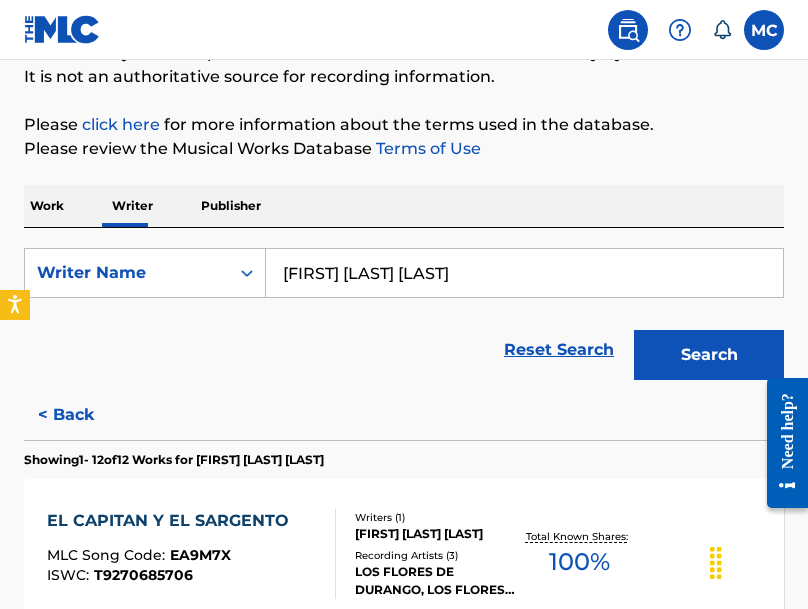 scroll, scrollTop: 1717, scrollLeft: 0, axis: vertical 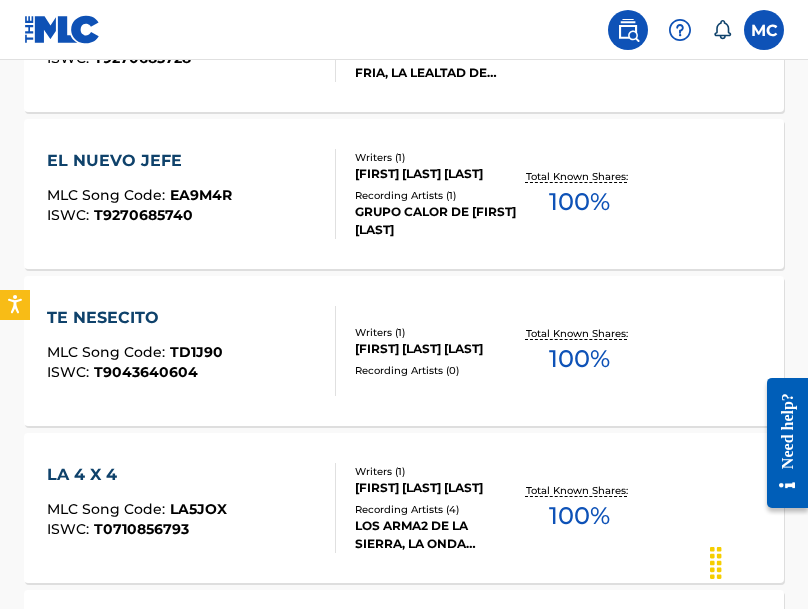 click on "Recording Artists ( 4 )" at bounding box center [436, 509] 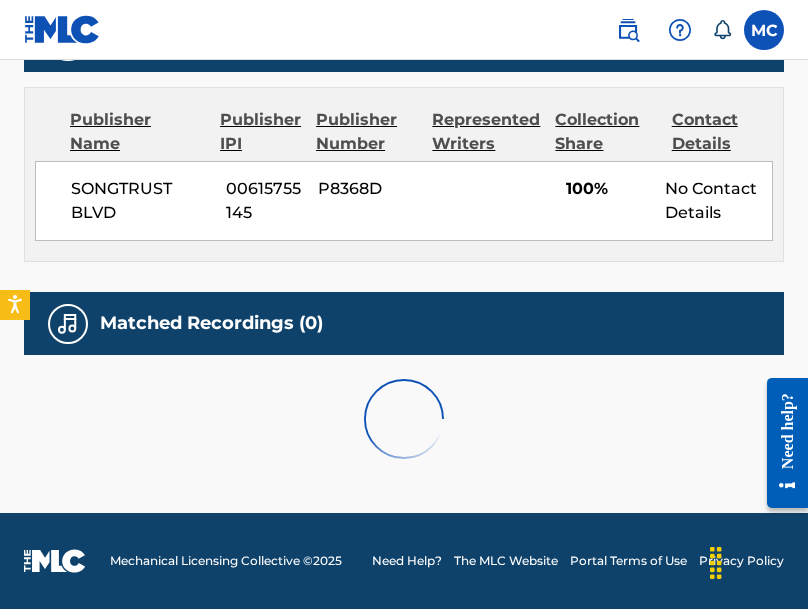 scroll, scrollTop: 0, scrollLeft: 0, axis: both 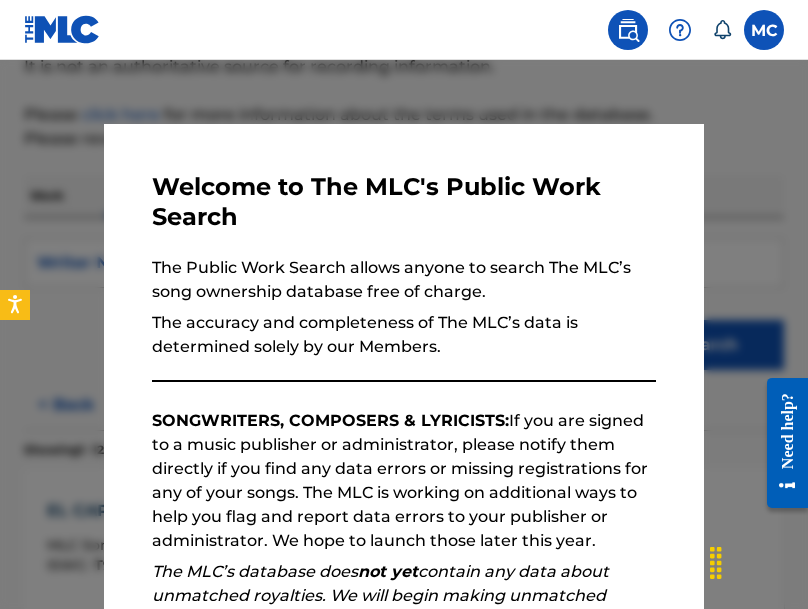 click at bounding box center [404, 364] 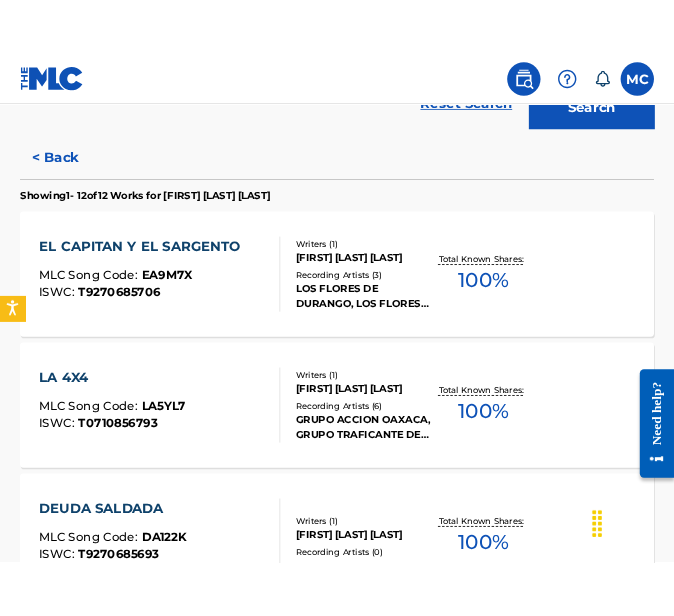scroll, scrollTop: 441, scrollLeft: 0, axis: vertical 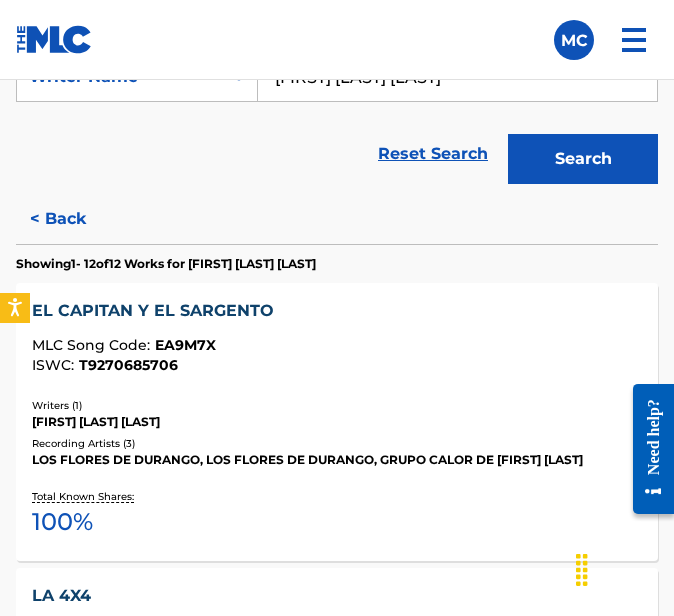 click on "< Back" at bounding box center [76, 219] 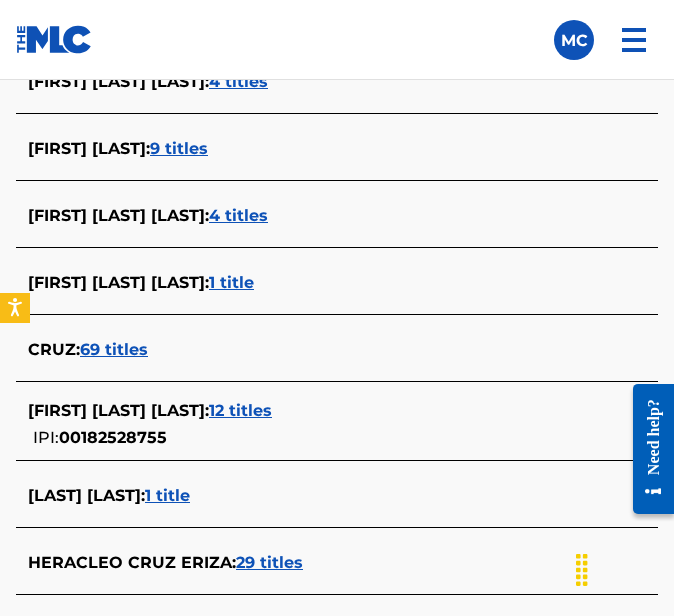 scroll, scrollTop: 757, scrollLeft: 0, axis: vertical 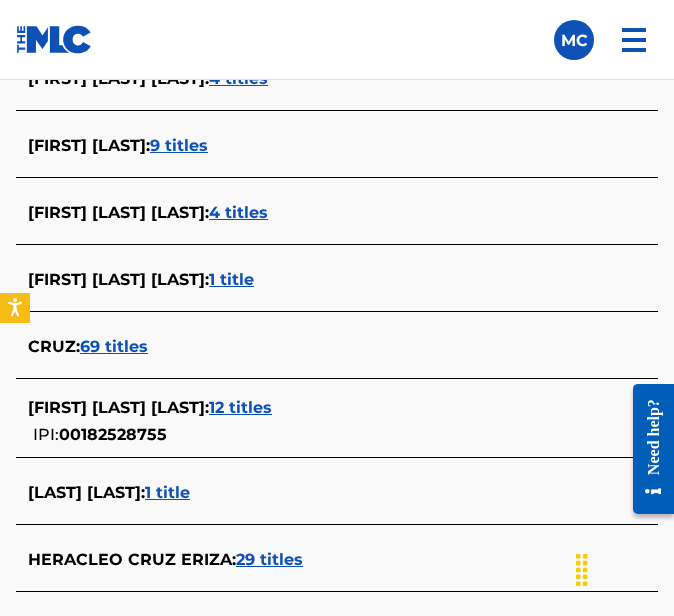 click on "12 titles" at bounding box center (240, 407) 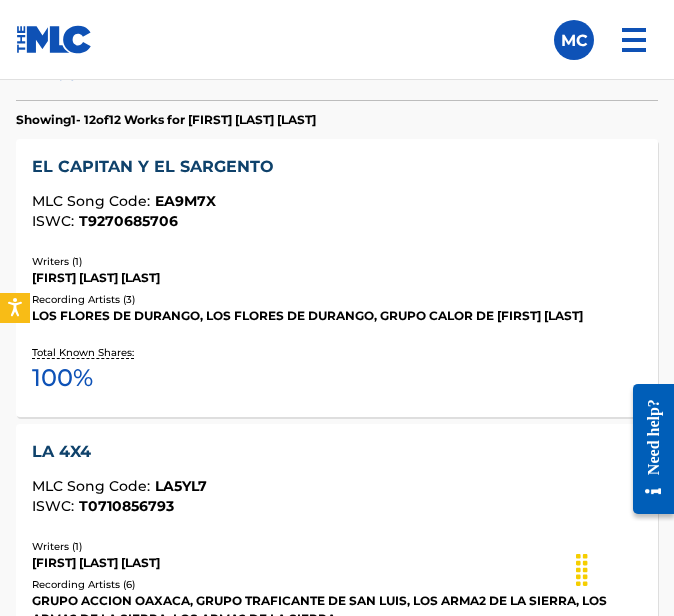 scroll, scrollTop: 578, scrollLeft: 0, axis: vertical 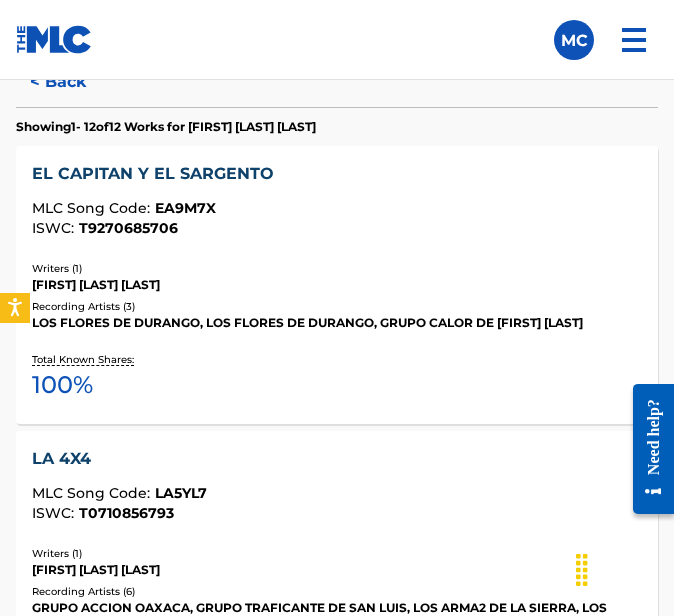 click on "The MLC Public Work Search The accuracy and completeness of The MLC's data is determined solely by our Members. It is not an authoritative source for recording information. Please   click here   for more information about the terms used in the database. Please review the Musical Works Database   Terms of Use Work Writer Publisher SearchWithCriteria9c061deb-d229-42fd-81c9-e586172380b5 Writer Name [FIRST] [LAST] [LAST] Reset Search Search < Back Showing  1  -   12  of  12   Works for [FIRST] [LAST] [LAST]   EL CAPITAN Y EL SARGENTO MLC Song Code : EA9M7X ISWC : T9270685706 Writers ( 1 ) [FIRST] [LAST] [LAST] Recording Artists ( 3 ) LOS FLORES DE DURANGO, LOS FLORES DE DURANGO, GRUPO CALOR DE [FIRST] [LAST] Total Known Shares: 100 % LA 4X4 MLC Song Code : LA5YL7 ISWC : T0710856793 Writers ( 1 ) [FIRST] [LAST] [LAST] Recording Artists ( 6 ) GRUPO ACCION OAXACA, GRUPO TRAFICANTE DE SAN LUIS, LOS ARMA2 DE LA SIERRA, LOS ARMA2 DE LA SIERRA, LOS ARMA2 DE LA SIERRA Total Known Shares: 100 % DEUDA SALDADA MLC Song Code : ISWC" at bounding box center (337, 1585) 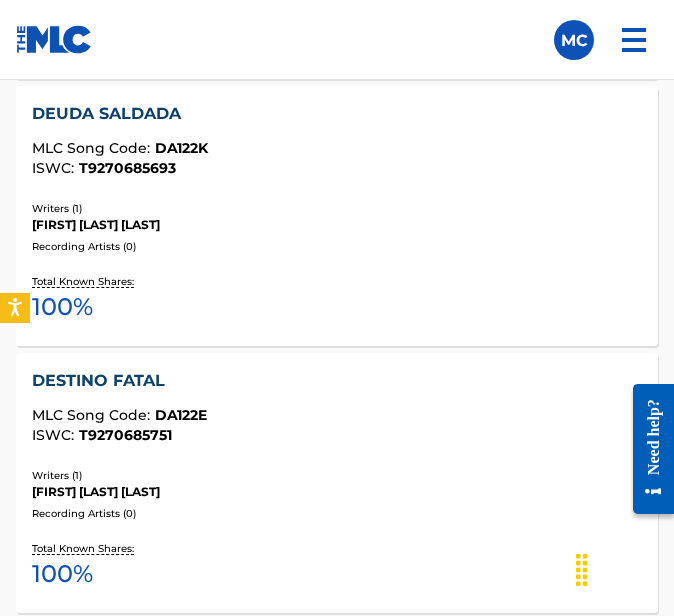 scroll, scrollTop: 1233, scrollLeft: 0, axis: vertical 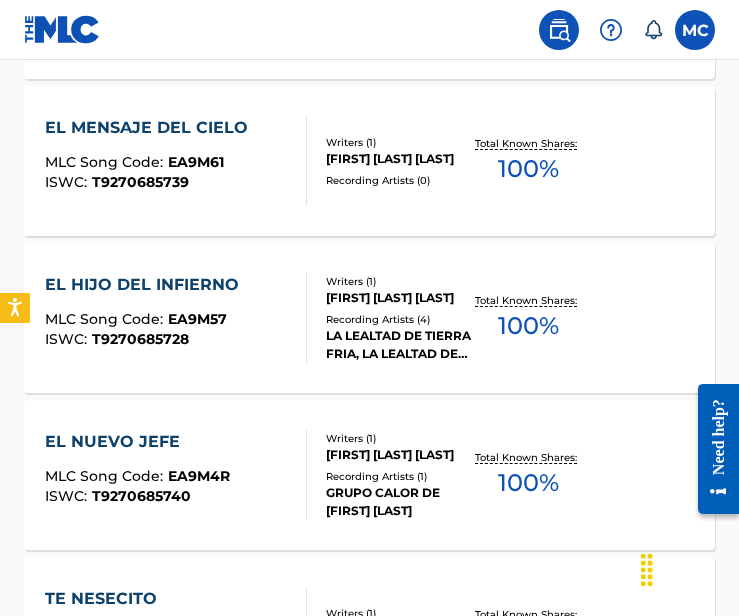 click on "The MLC Public Work Search The accuracy and completeness of The MLC's data is determined solely by our Members. It is not an authoritative source for recording information. Please   click here   for more information about the terms used in the database. Please review the Musical Works Database   Terms of Use Work Writer Publisher SearchWithCriteria9c061deb-d229-42fd-81c9-e586172380b5 Writer Name [FIRST] [LAST] [LAST] Reset Search Search < Back Showing  1  -   12  of  12   Works for [FIRST] [LAST] [LAST]   EL CAPITAN Y EL SARGENTO MLC Song Code : EA9M7X ISWC : T9270685706 Writers ( 1 ) [FIRST] [LAST] [LAST] Recording Artists ( 3 ) LOS FLORES DE DURANGO, LOS FLORES DE DURANGO, GRUPO CALOR DE [FIRST] [LAST] Total Known Shares: 100 % LA 4X4 MLC Song Code : LA5YL7 ISWC : T0710856793 Writers ( 1 ) [FIRST] [LAST] [LAST] Recording Artists ( 6 ) GRUPO ACCION OAXACA, GRUPO TRAFICANTE DE SAN LUIS, LOS ARMA2 DE LA SIERRA, LOS ARMA2 DE LA SIERRA, LOS ARMA2 DE LA SIERRA Total Known Shares: 100 % DEUDA SALDADA MLC Song Code : ISWC" at bounding box center (369, 153) 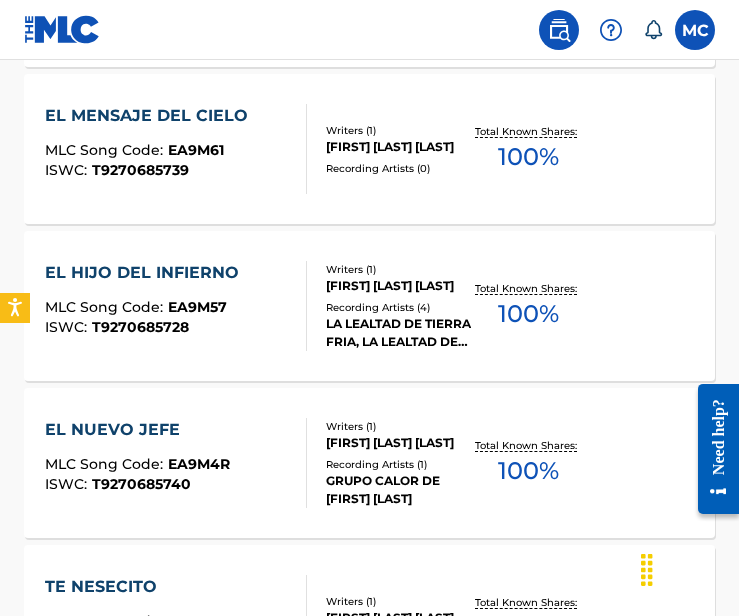 scroll, scrollTop: 1248, scrollLeft: 0, axis: vertical 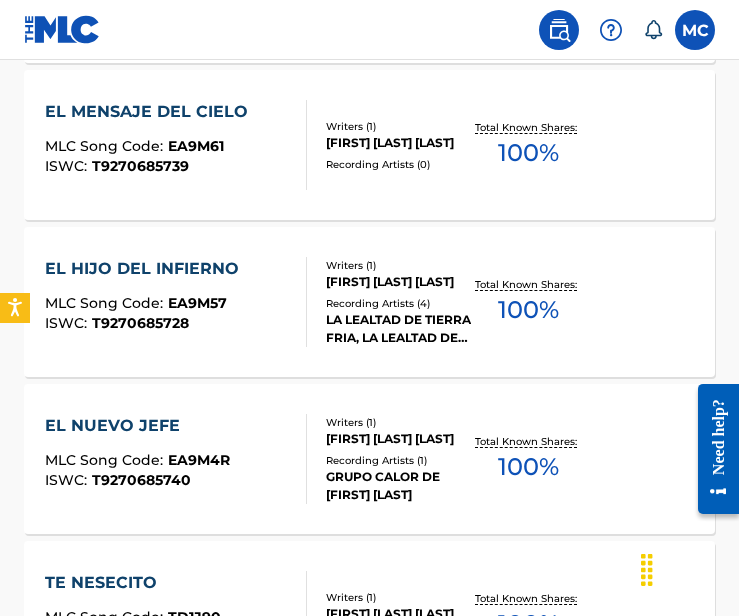 click on "The MLC Public Work Search The accuracy and completeness of The MLC's data is determined solely by our Members. It is not an authoritative source for recording information. Please   click here   for more information about the terms used in the database. Please review the Musical Works Database   Terms of Use Work Writer Publisher SearchWithCriteria9c061deb-d229-42fd-81c9-e586172380b5 Writer Name [FIRST] [LAST] [LAST] Reset Search Search < Back Showing  1  -   12  of  12   Works for [FIRST] [LAST] [LAST]   EL CAPITAN Y EL SARGENTO MLC Song Code : EA9M7X ISWC : T9270685706 Writers ( 1 ) [FIRST] [LAST] [LAST] Recording Artists ( 3 ) LOS FLORES DE DURANGO, LOS FLORES DE DURANGO, GRUPO CALOR DE [FIRST] [LAST] Total Known Shares: 100 % LA 4X4 MLC Song Code : LA5YL7 ISWC : T0710856793 Writers ( 1 ) [FIRST] [LAST] [LAST] Recording Artists ( 6 ) GRUPO ACCION OAXACA, GRUPO TRAFICANTE DE SAN LUIS, LOS ARMA2 DE LA SIERRA, LOS ARMA2 DE LA SIERRA, LOS ARMA2 DE LA SIERRA Total Known Shares: 100 % DEUDA SALDADA MLC Song Code : ISWC" at bounding box center [369, 137] 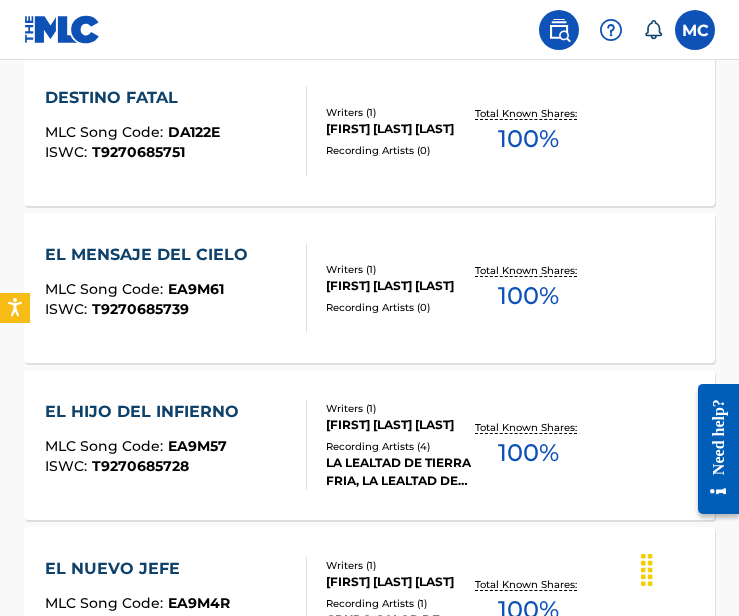 scroll, scrollTop: 1114, scrollLeft: 0, axis: vertical 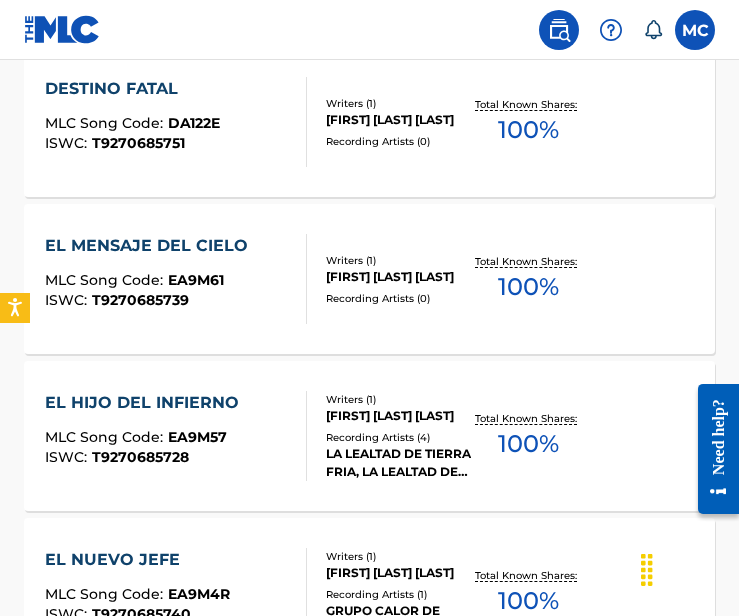 drag, startPoint x: 737, startPoint y: 319, endPoint x: 726, endPoint y: 323, distance: 11.7046995 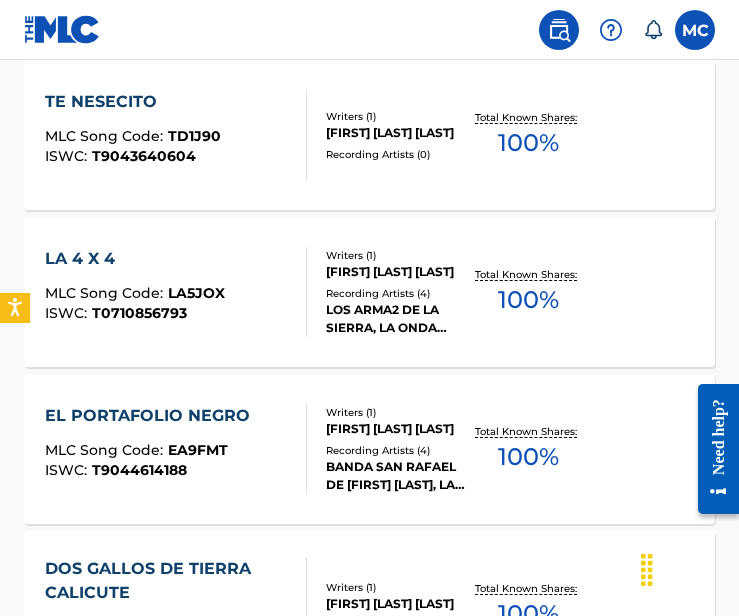 scroll, scrollTop: 1738, scrollLeft: 0, axis: vertical 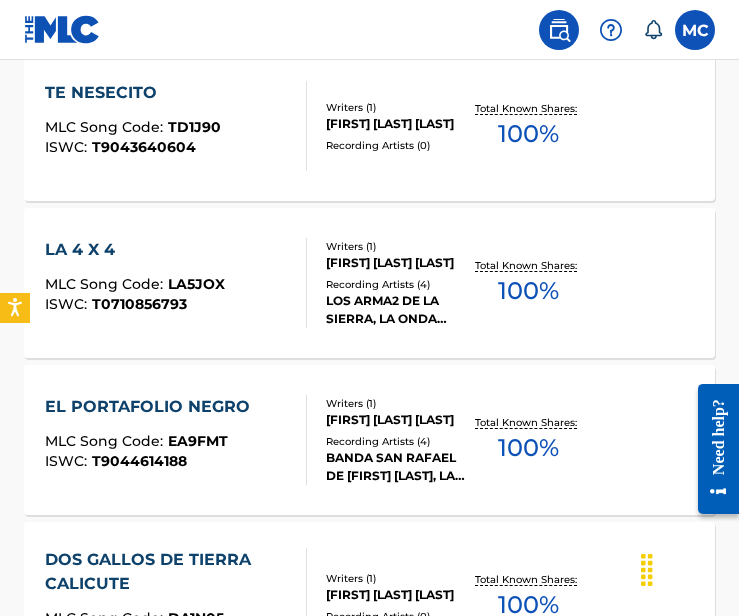 click on "The MLC Public Work Search The accuracy and completeness of The MLC's data is determined solely by our Members. It is not an authoritative source for recording information. Please   click here   for more information about the terms used in the database. Please review the Musical Works Database   Terms of Use Work Writer Publisher SearchWithCriteria9c061deb-d229-42fd-81c9-e586172380b5 Writer Name [FIRST] [LAST] [LAST] Reset Search Search < Back Showing  1  -   12  of  12   Works for [FIRST] [LAST] [LAST]   EL CAPITAN Y EL SARGENTO MLC Song Code : EA9M7X ISWC : T9270685706 Writers ( 1 ) [FIRST] [LAST] [LAST] Recording Artists ( 3 ) LOS FLORES DE DURANGO, LOS FLORES DE DURANGO, GRUPO CALOR DE [FIRST] [LAST] Total Known Shares: 100 % LA 4X4 MLC Song Code : LA5YL7 ISWC : T0710856793 Writers ( 1 ) [FIRST] [LAST] [LAST] Recording Artists ( 6 ) GRUPO ACCION OAXACA, GRUPO TRAFICANTE DE SAN LUIS, LOS ARMA2 DE LA SIERRA, LOS ARMA2 DE LA SIERRA, LOS ARMA2 DE LA SIERRA Total Known Shares: 100 % DEUDA SALDADA MLC Song Code : ISWC" at bounding box center (369, -353) 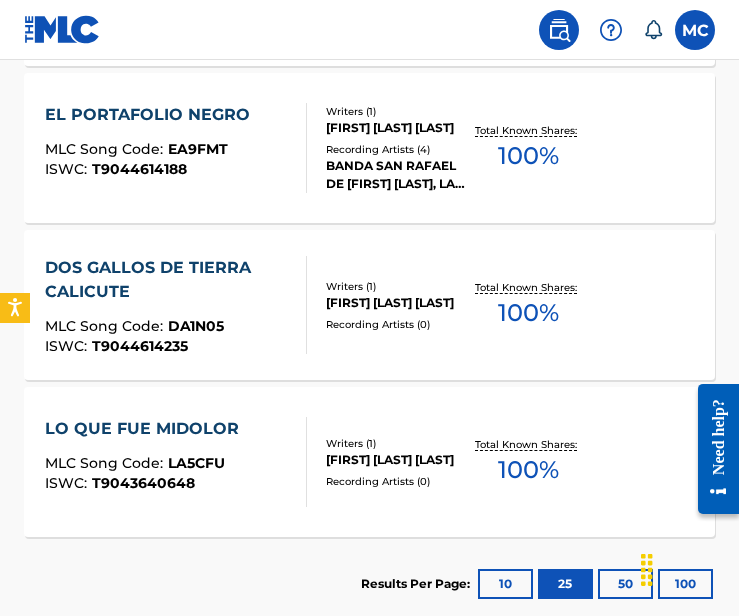 scroll, scrollTop: 2039, scrollLeft: 0, axis: vertical 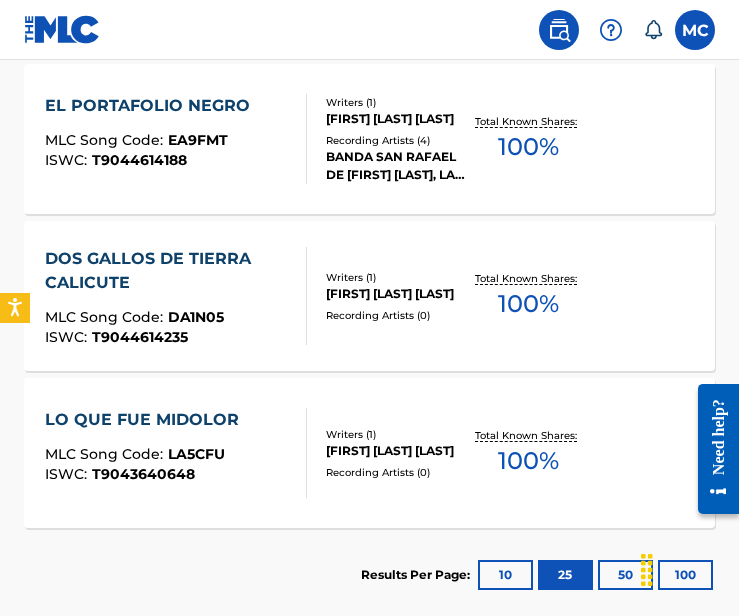click on "The MLC Public Work Search The accuracy and completeness of The MLC's data is determined solely by our Members. It is not an authoritative source for recording information. Please   click here   for more information about the terms used in the database. Please review the Musical Works Database   Terms of Use Work Writer Publisher SearchWithCriteria9c061deb-d229-42fd-81c9-e586172380b5 Writer Name [FIRST] [LAST] [LAST] Reset Search Search < Back Showing  1  -   12  of  12   Works for [FIRST] [LAST] [LAST]   EL CAPITAN Y EL SARGENTO MLC Song Code : EA9M7X ISWC : T9270685706 Writers ( 1 ) [FIRST] [LAST] [LAST] Recording Artists ( 3 ) LOS FLORES DE DURANGO, LOS FLORES DE DURANGO, GRUPO CALOR DE [FIRST] [LAST] Total Known Shares: 100 % LA 4X4 MLC Song Code : LA5YL7 ISWC : T0710856793 Writers ( 1 ) [FIRST] [LAST] [LAST] Recording Artists ( 6 ) GRUPO ACCION OAXACA, GRUPO TRAFICANTE DE SAN LUIS, LOS ARMA2 DE LA SIERRA, LOS ARMA2 DE LA SIERRA, LOS ARMA2 DE LA SIERRA Total Known Shares: 100 % DEUDA SALDADA MLC Song Code : ISWC" at bounding box center (369, -654) 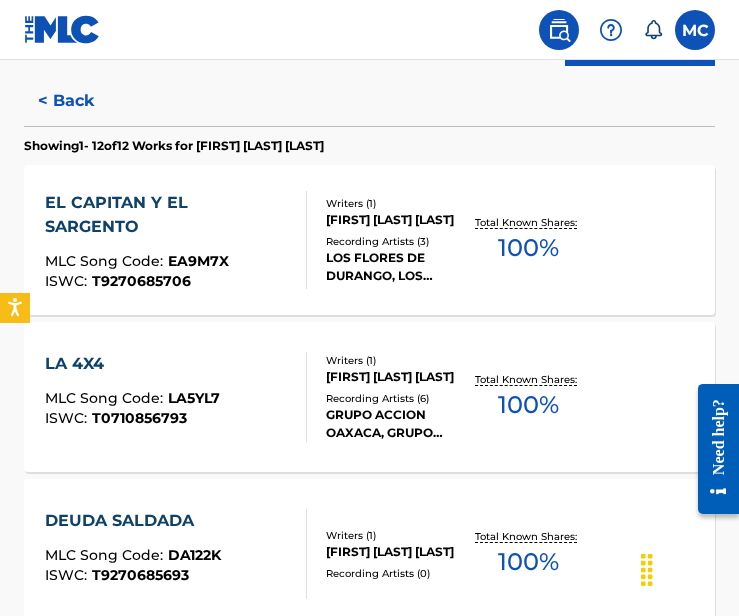 scroll, scrollTop: 592, scrollLeft: 0, axis: vertical 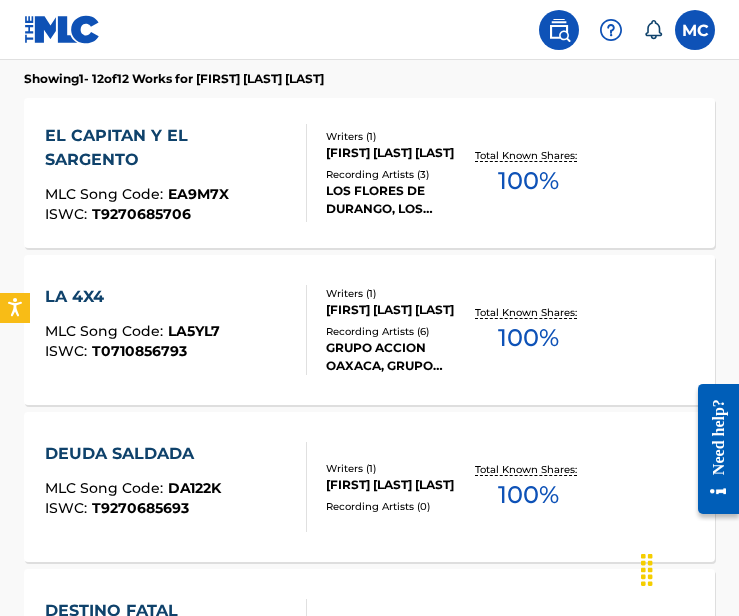 click on "[FIRST] [LAST] [LAST]" at bounding box center [398, 310] 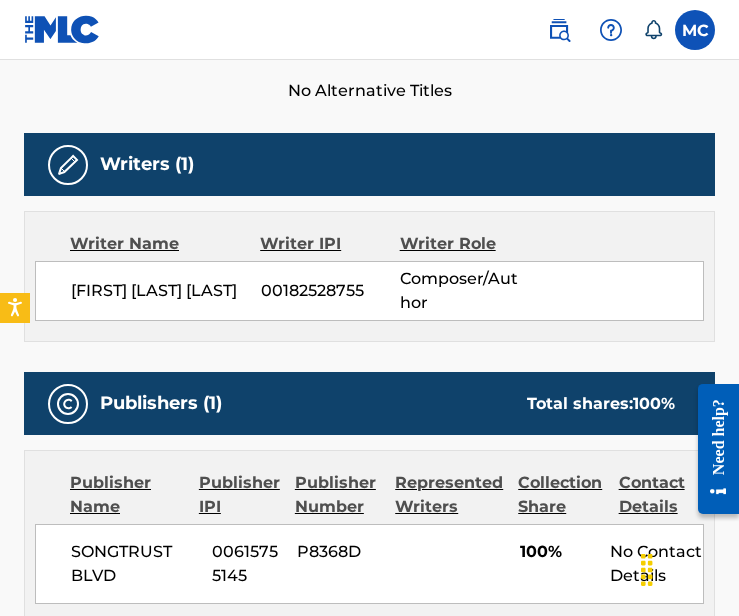 scroll, scrollTop: 0, scrollLeft: 0, axis: both 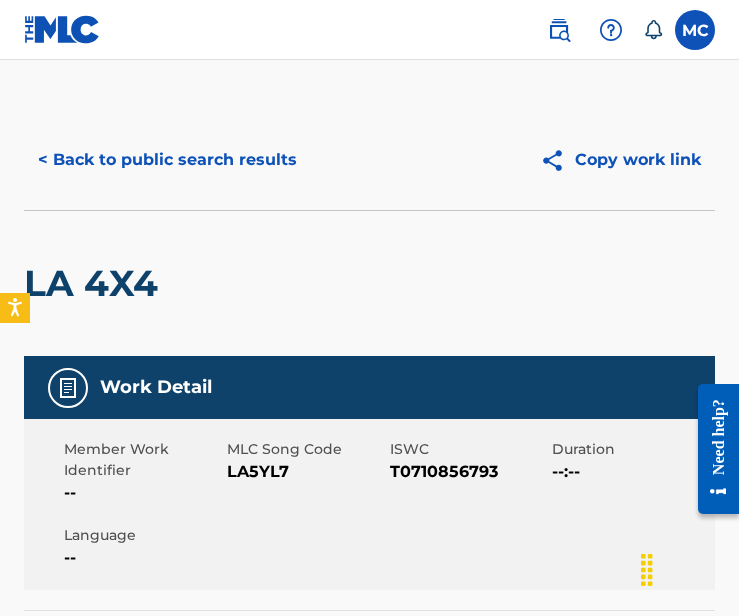 click on "< Back to public search results" at bounding box center (167, 160) 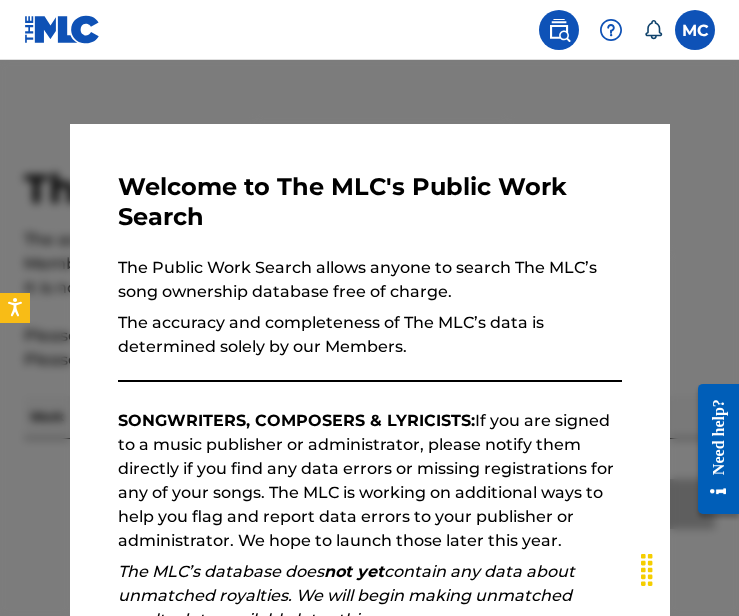 scroll, scrollTop: 152, scrollLeft: 0, axis: vertical 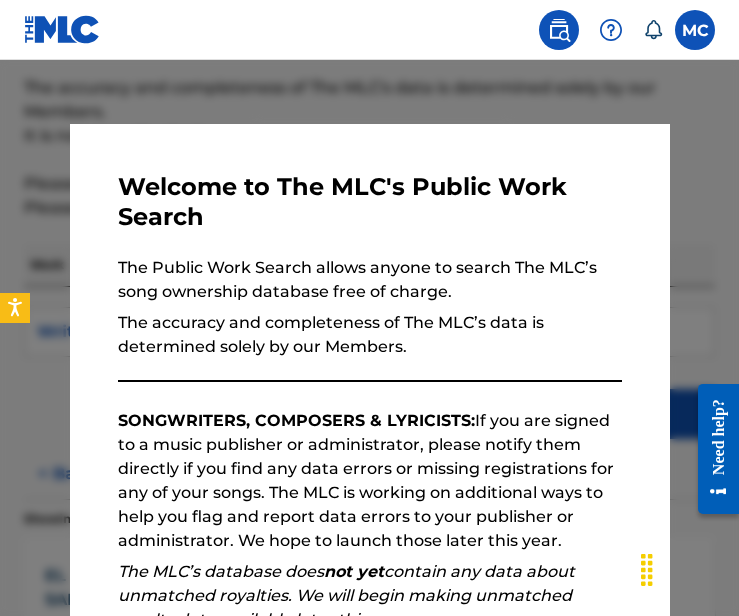 click at bounding box center [369, 368] 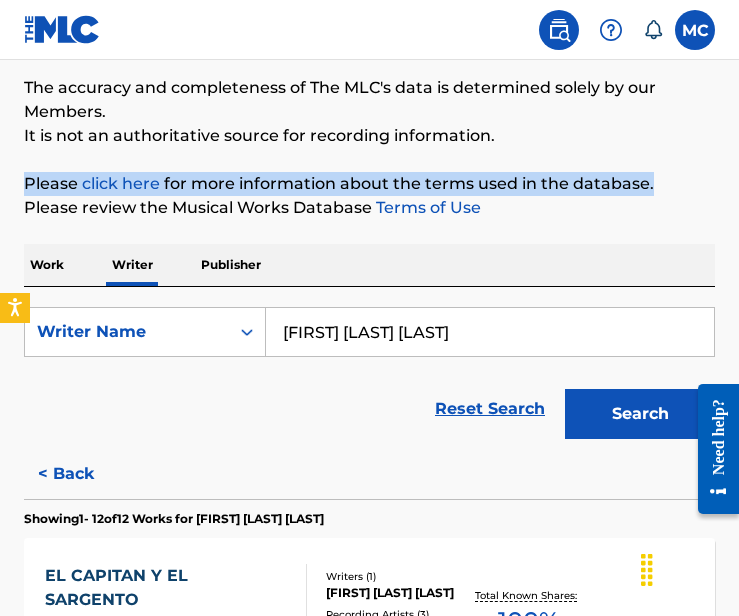 drag, startPoint x: 738, startPoint y: 140, endPoint x: 739, endPoint y: 189, distance: 49.010204 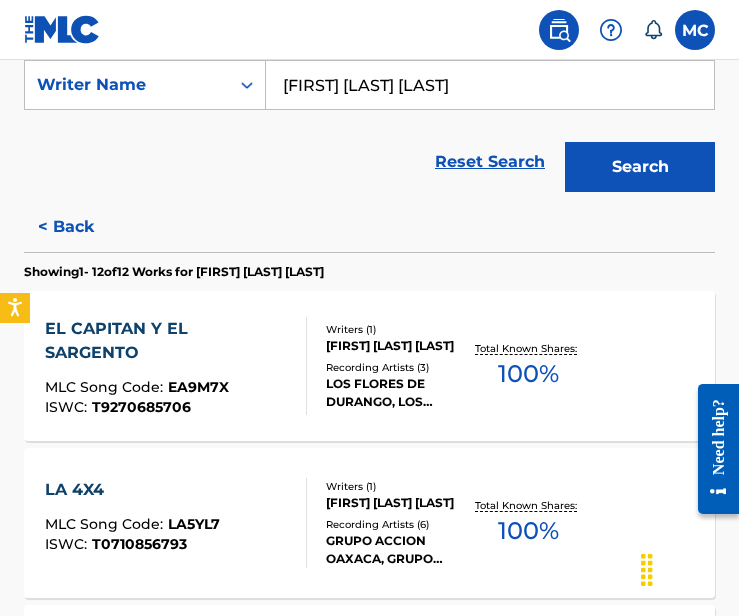 scroll, scrollTop: 0, scrollLeft: 0, axis: both 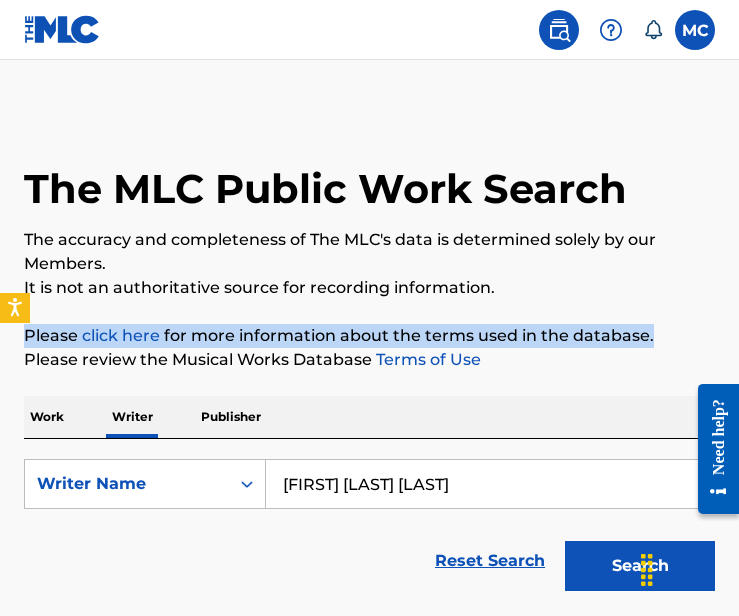 click on "Search" at bounding box center (640, 566) 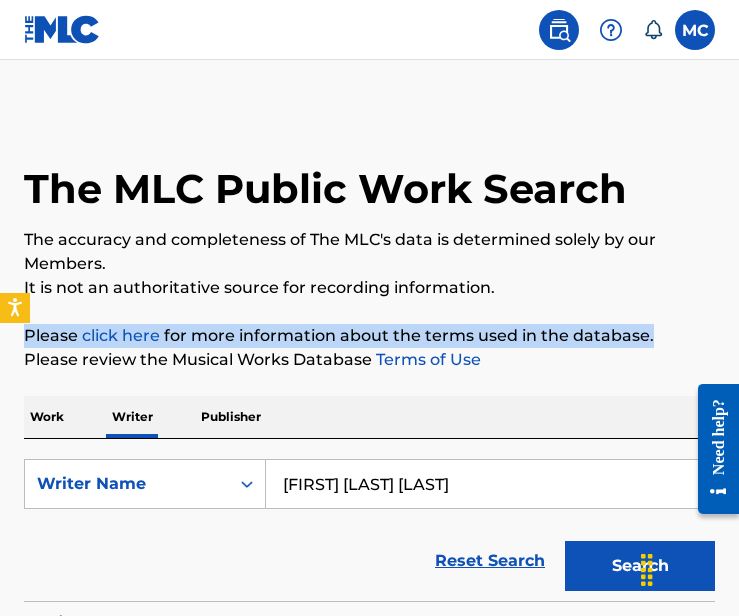 click on "Search" at bounding box center [640, 566] 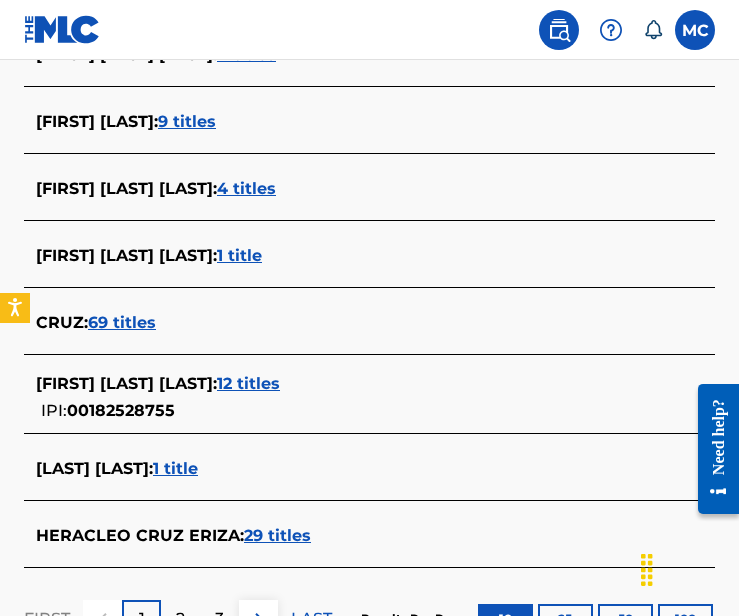 scroll, scrollTop: 752, scrollLeft: 0, axis: vertical 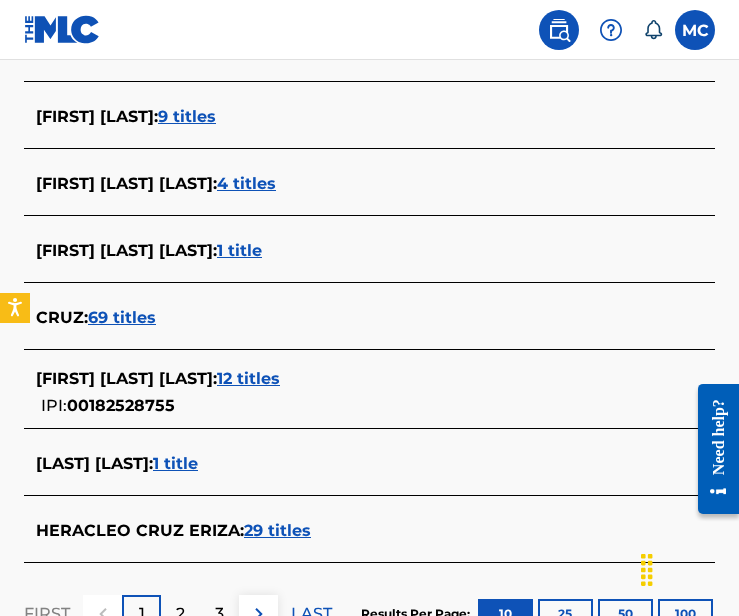 click on "1 title" at bounding box center [175, 463] 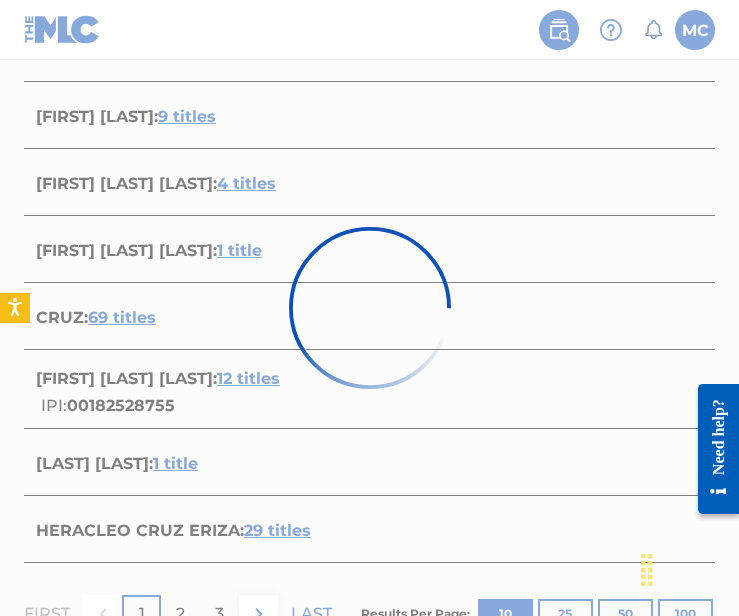 scroll, scrollTop: 424, scrollLeft: 0, axis: vertical 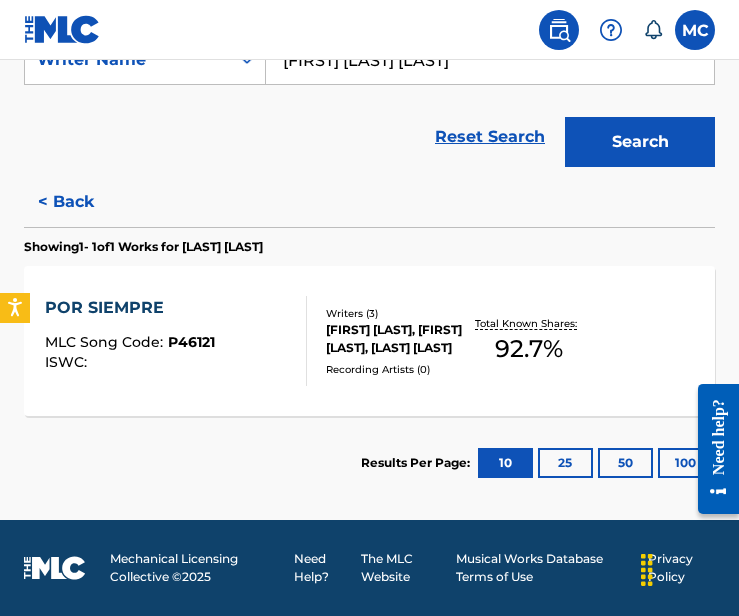 click on "< Back" at bounding box center [84, 202] 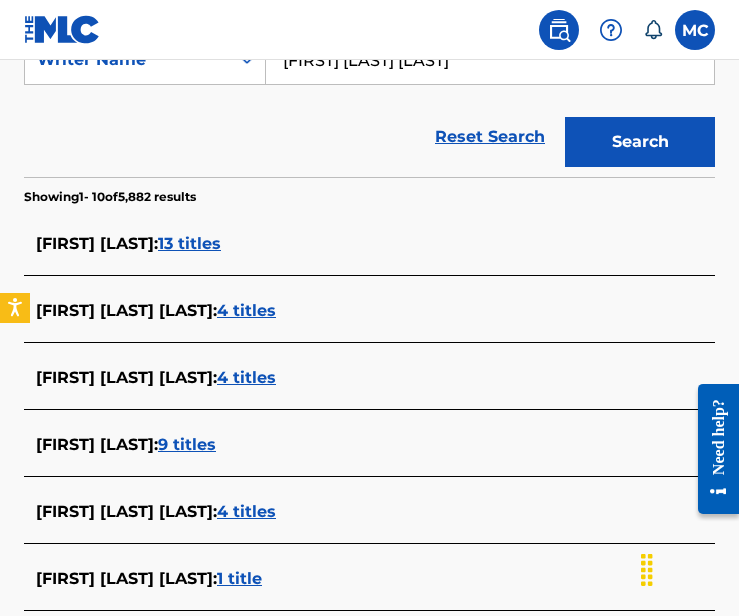 click on "4 titles" at bounding box center [246, 310] 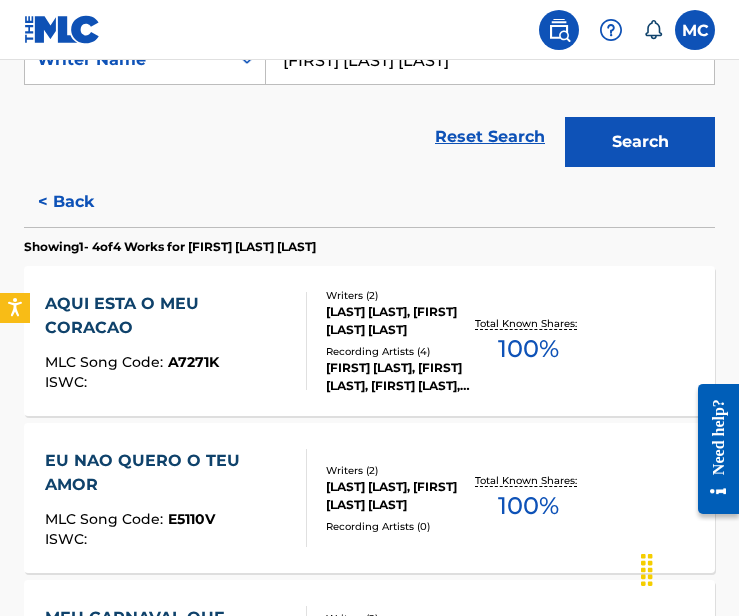click on "< Back" at bounding box center [84, 202] 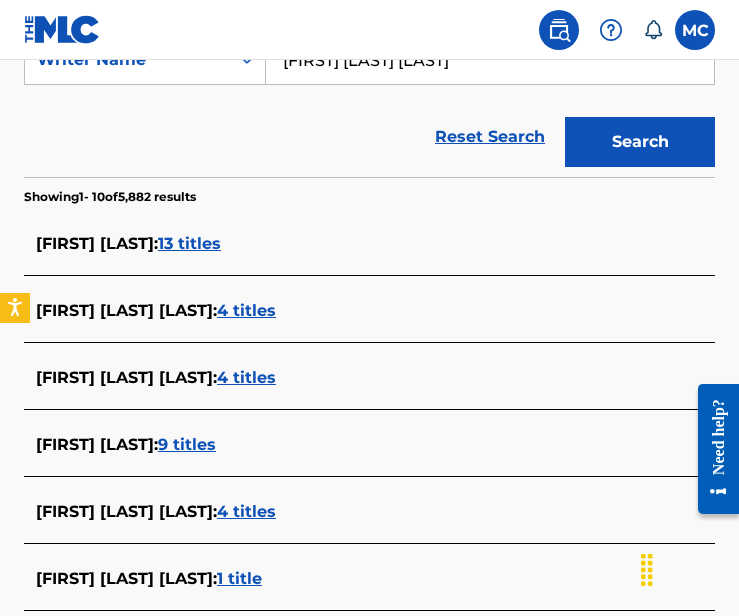 click on "4 titles" at bounding box center [246, 377] 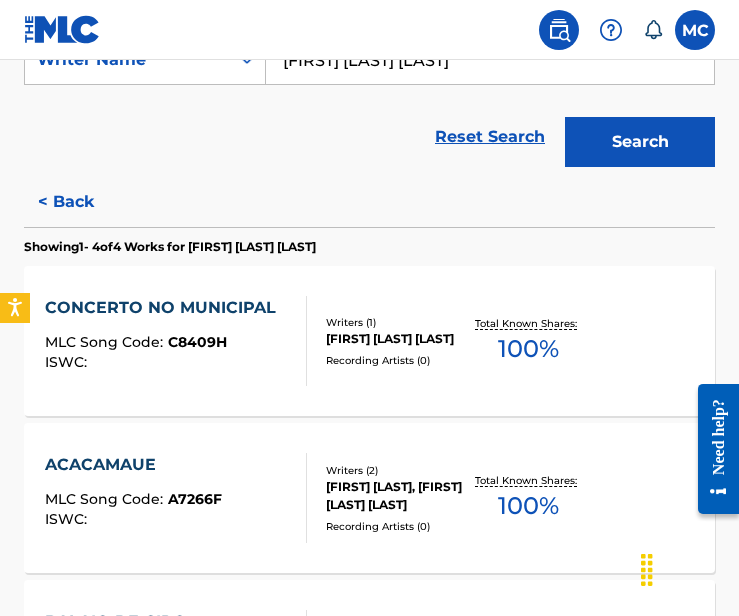 click on "< Back" at bounding box center (84, 202) 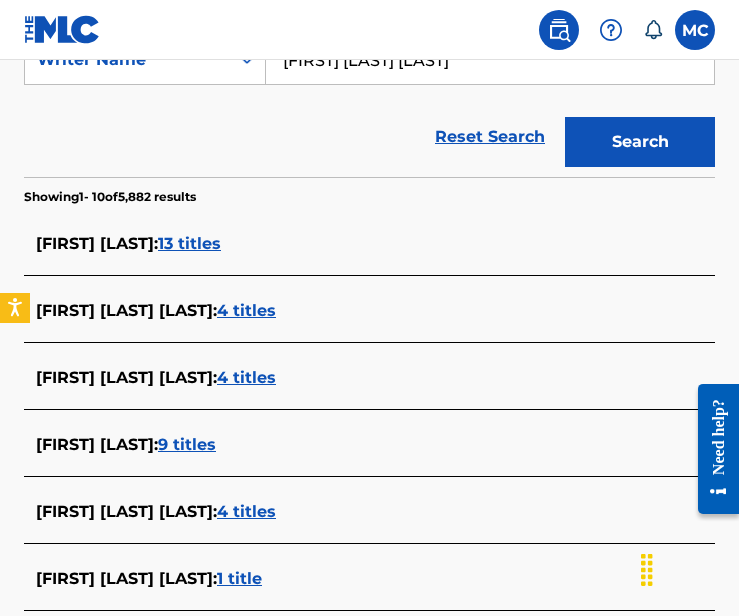 click on "[FIRST] [LAST] :" at bounding box center (97, 444) 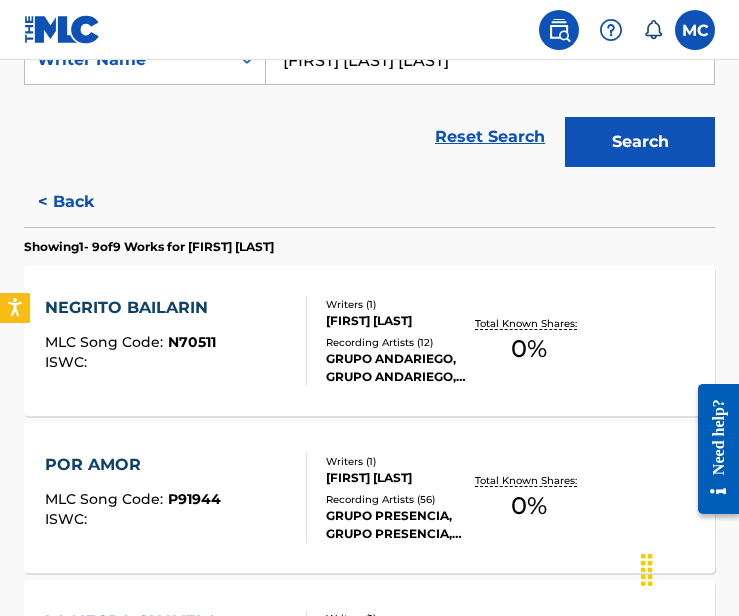 click on "< Back" at bounding box center (84, 202) 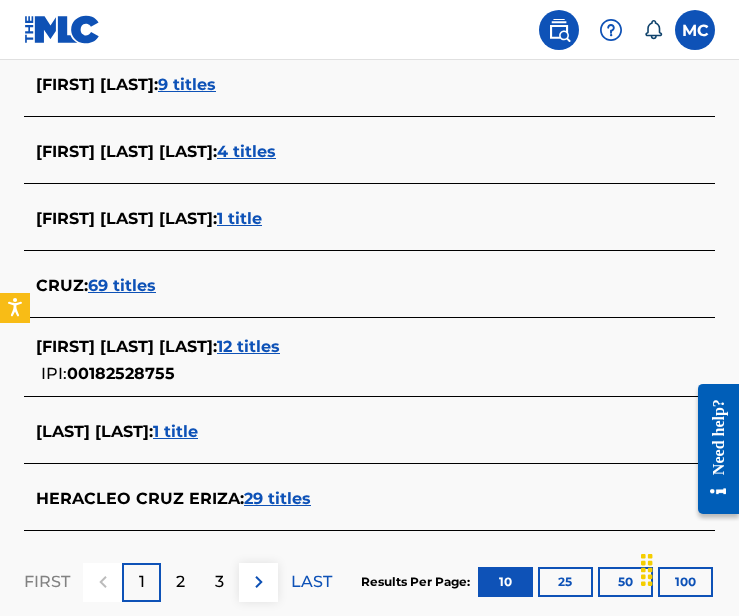 scroll, scrollTop: 792, scrollLeft: 0, axis: vertical 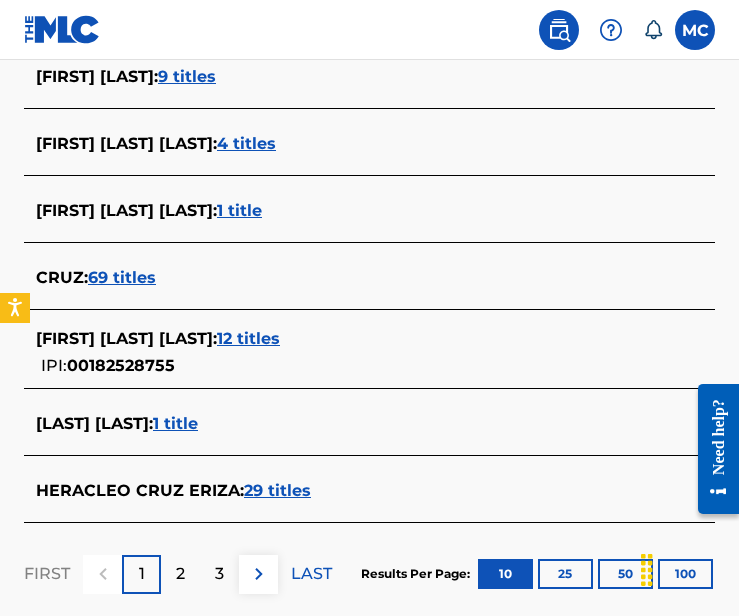 drag, startPoint x: 741, startPoint y: 240, endPoint x: 52, endPoint y: 14, distance: 725.1186 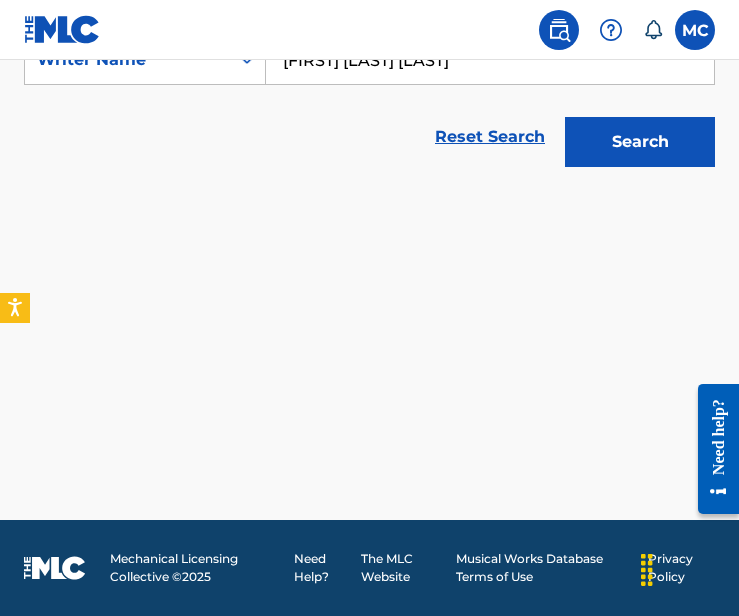 scroll, scrollTop: 424, scrollLeft: 0, axis: vertical 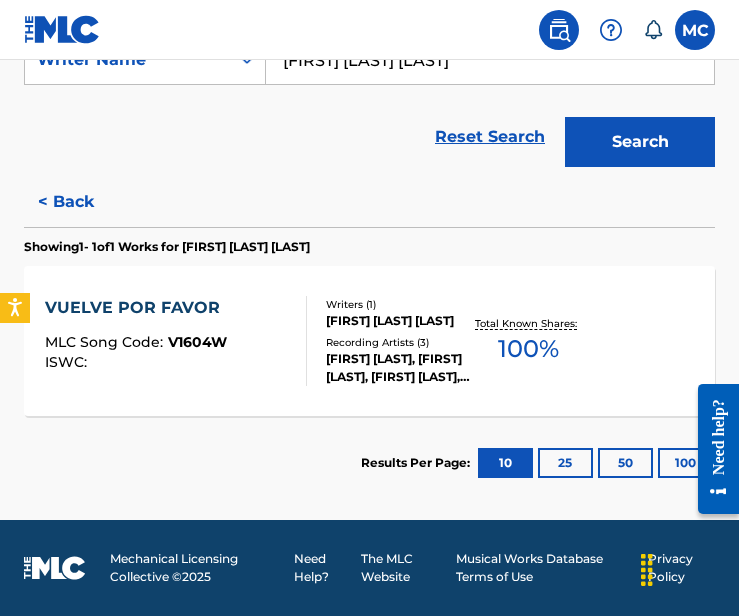 click on "< Back" at bounding box center [84, 202] 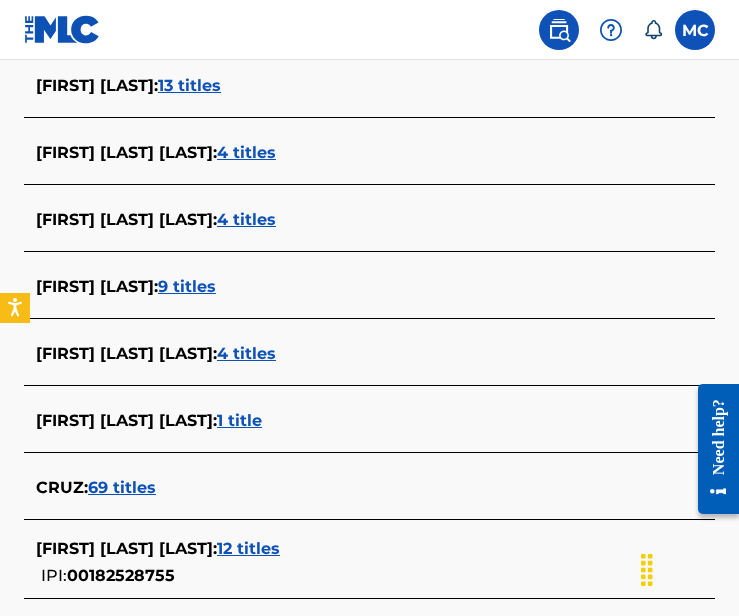 scroll, scrollTop: 613, scrollLeft: 0, axis: vertical 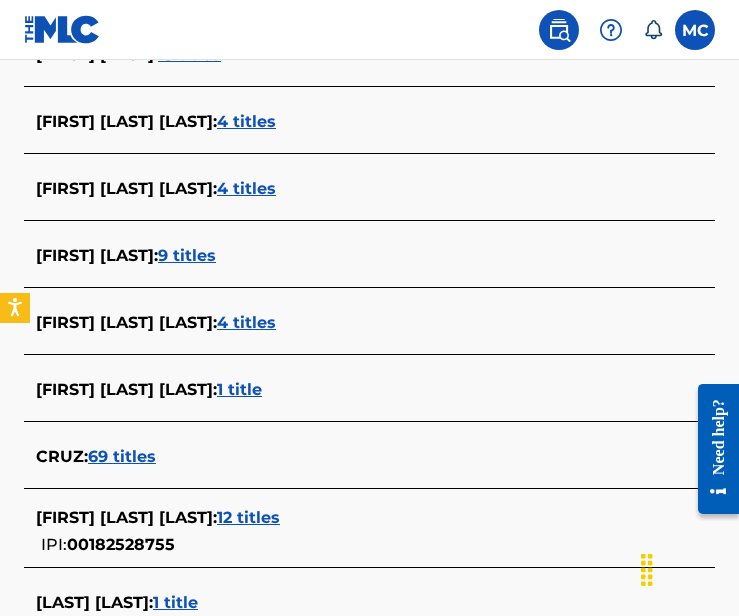 drag, startPoint x: 742, startPoint y: 333, endPoint x: 49, endPoint y: 33, distance: 755.1483 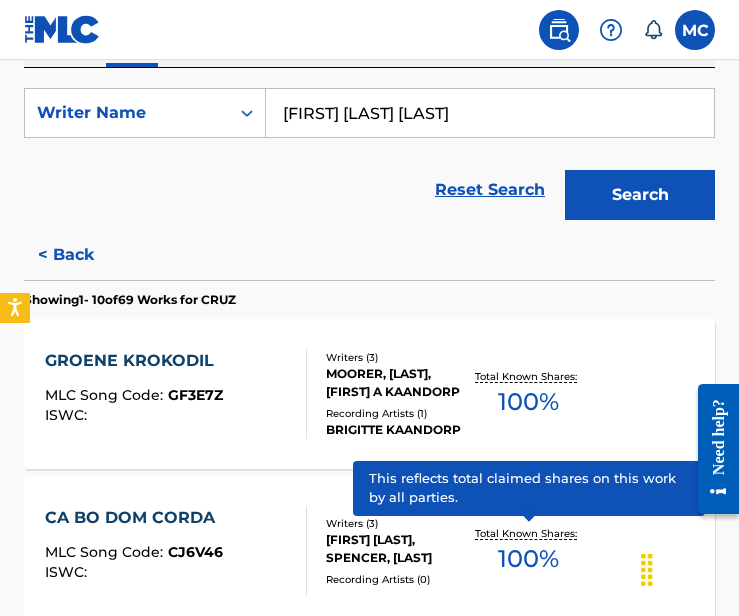 scroll, scrollTop: 328, scrollLeft: 0, axis: vertical 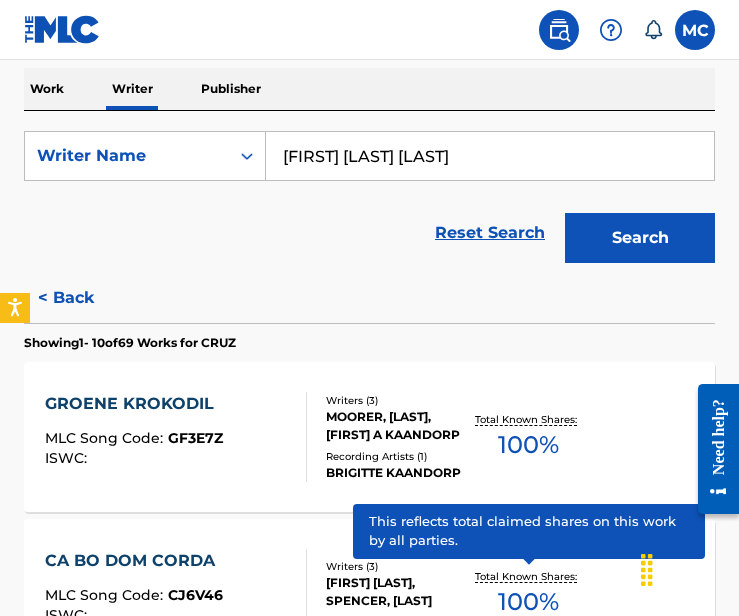 click on "< Back" at bounding box center [84, 298] 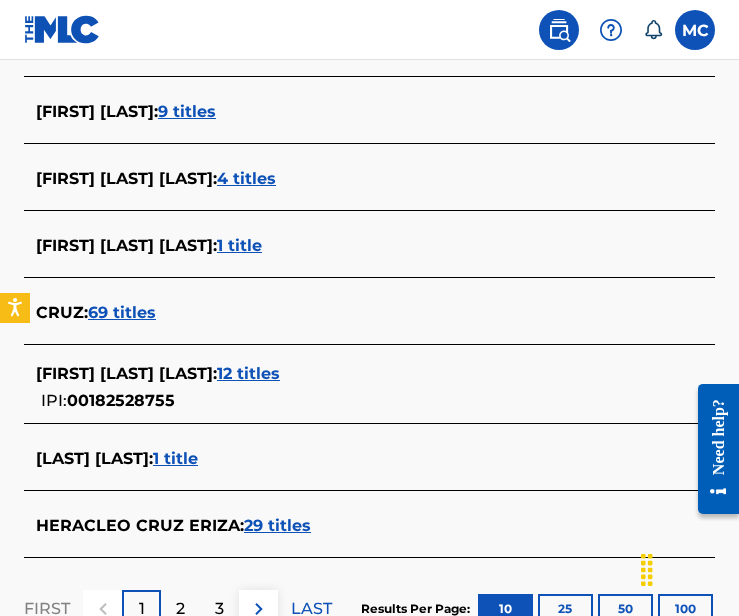 scroll, scrollTop: 786, scrollLeft: 0, axis: vertical 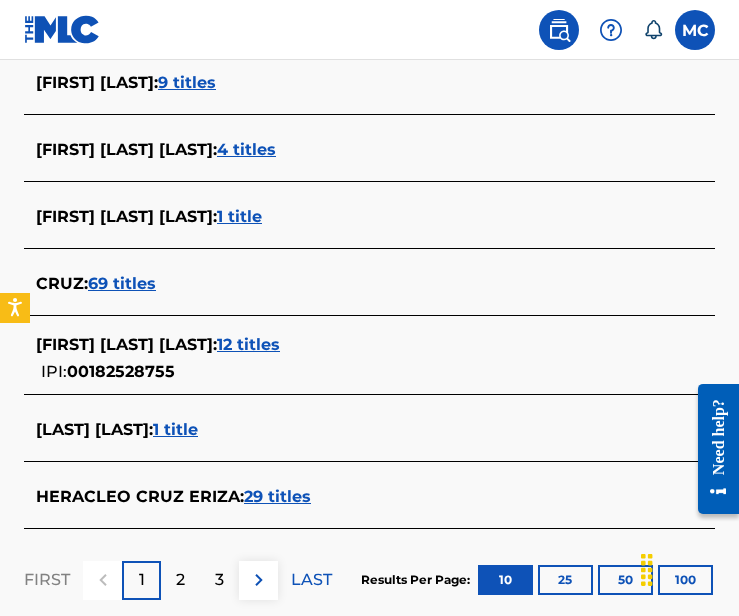 click on "29 titles" at bounding box center [277, 496] 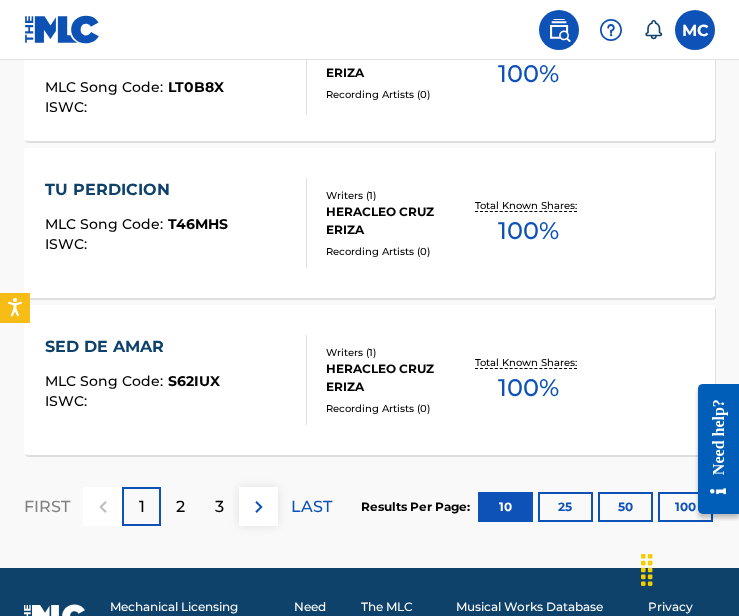 scroll, scrollTop: 1802, scrollLeft: 0, axis: vertical 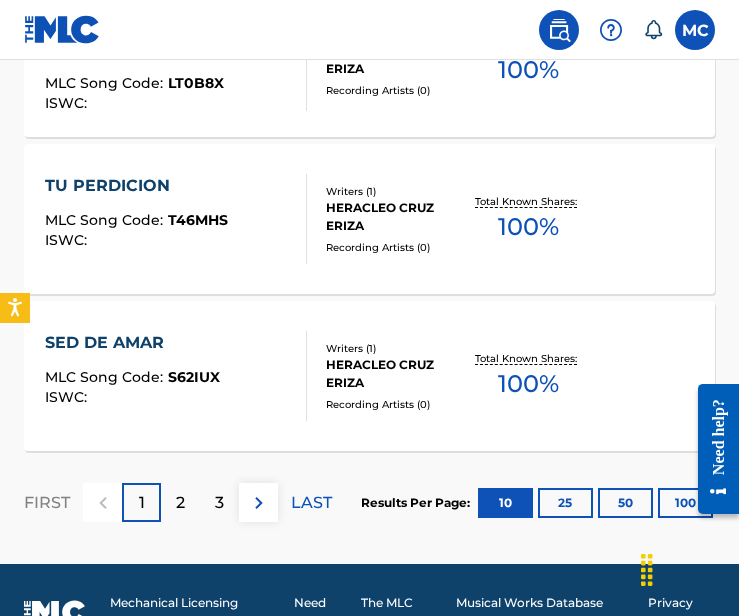 click on "100" at bounding box center (685, 503) 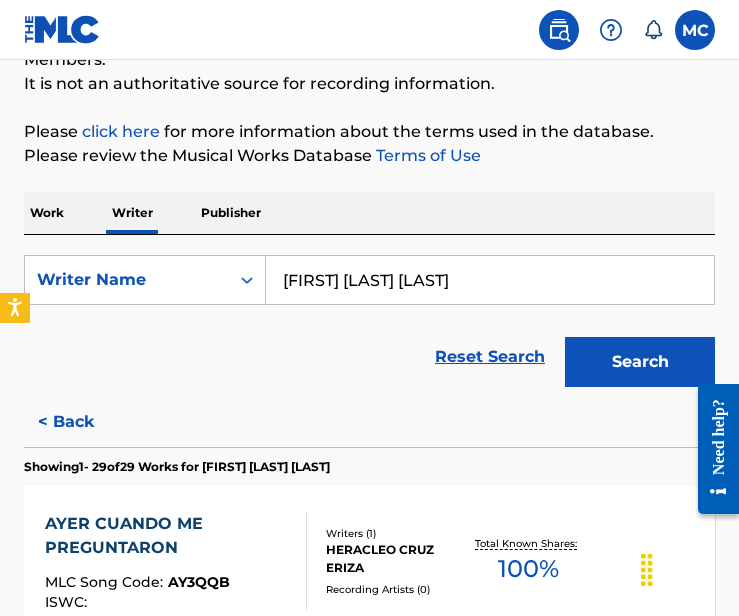scroll, scrollTop: 1802, scrollLeft: 0, axis: vertical 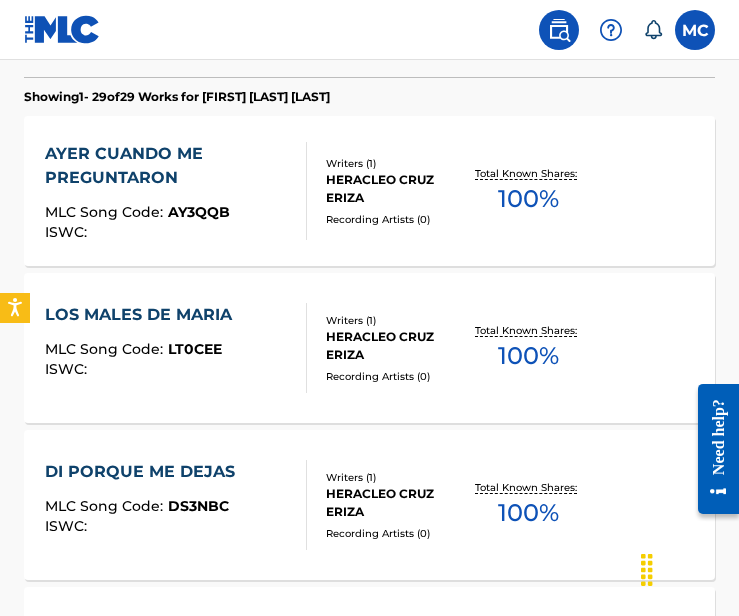 click on "The MLC Public Work Search The accuracy and completeness of The MLC's data is determined solely by our Members. It is not an authoritative source for recording information. Please   click here   for more information about the terms used in the database. Please review the Musical Works Database   Terms of Use Work Writer Publisher SearchWithCriteria9c061deb-d229-42fd-81c9-e586172380b5 Writer Name [FIRST] [LAST] [LAST] Reset Search Search < Back Showing  1  -   29  of  29   Works for [FIRST] [LAST] [LAST]   AYER CUANDO ME PREGUNTARON MLC Song Code : AY3QQB ISWC : Writers ( 1 ) [FIRST] [LAST] [LAST] Recording Artists ( 0 ) Total Known Shares: 100 % LOS MALES DE MARIA MLC Song Code : LT0CEE ISWC : Writers ( 1 ) [FIRST] [LAST] [LAST] Recording Artists ( 0 ) Total Known Shares: 100 % DI PORQUE ME DEJAS MLC Song Code : DS3NBC ISWC : Writers ( 1 ) [FIRST] [LAST] [LAST] Recording Artists ( 0 ) Total Known Shares: 100 % EL LOBO TUERTO MLC Song Code : ES27JO ISWC : Writers ( 1 ) [FIRST] [LAST] [LAST] Recording Artists ( 0 ) 100 %" at bounding box center (369, 2146) 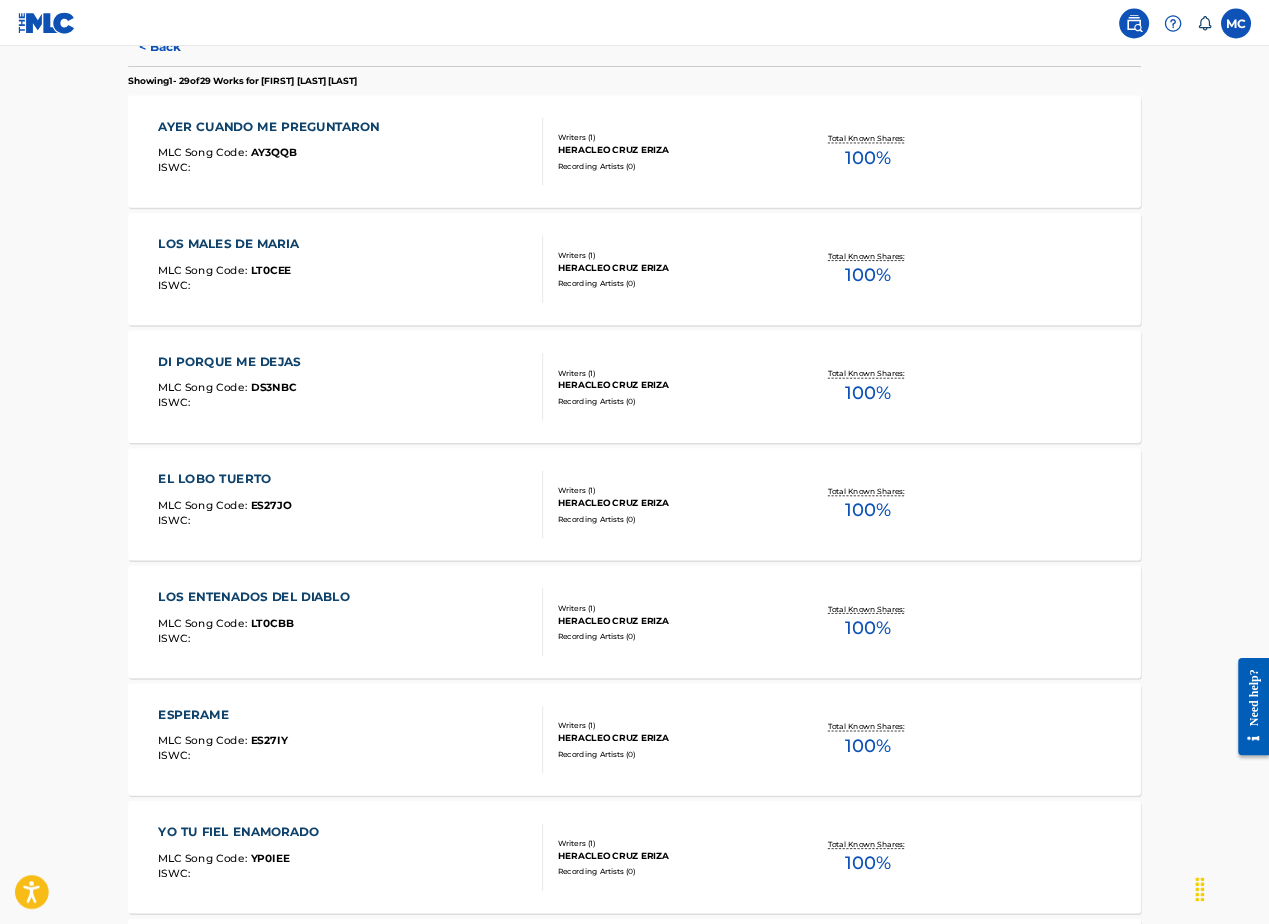 scroll, scrollTop: 550, scrollLeft: 0, axis: vertical 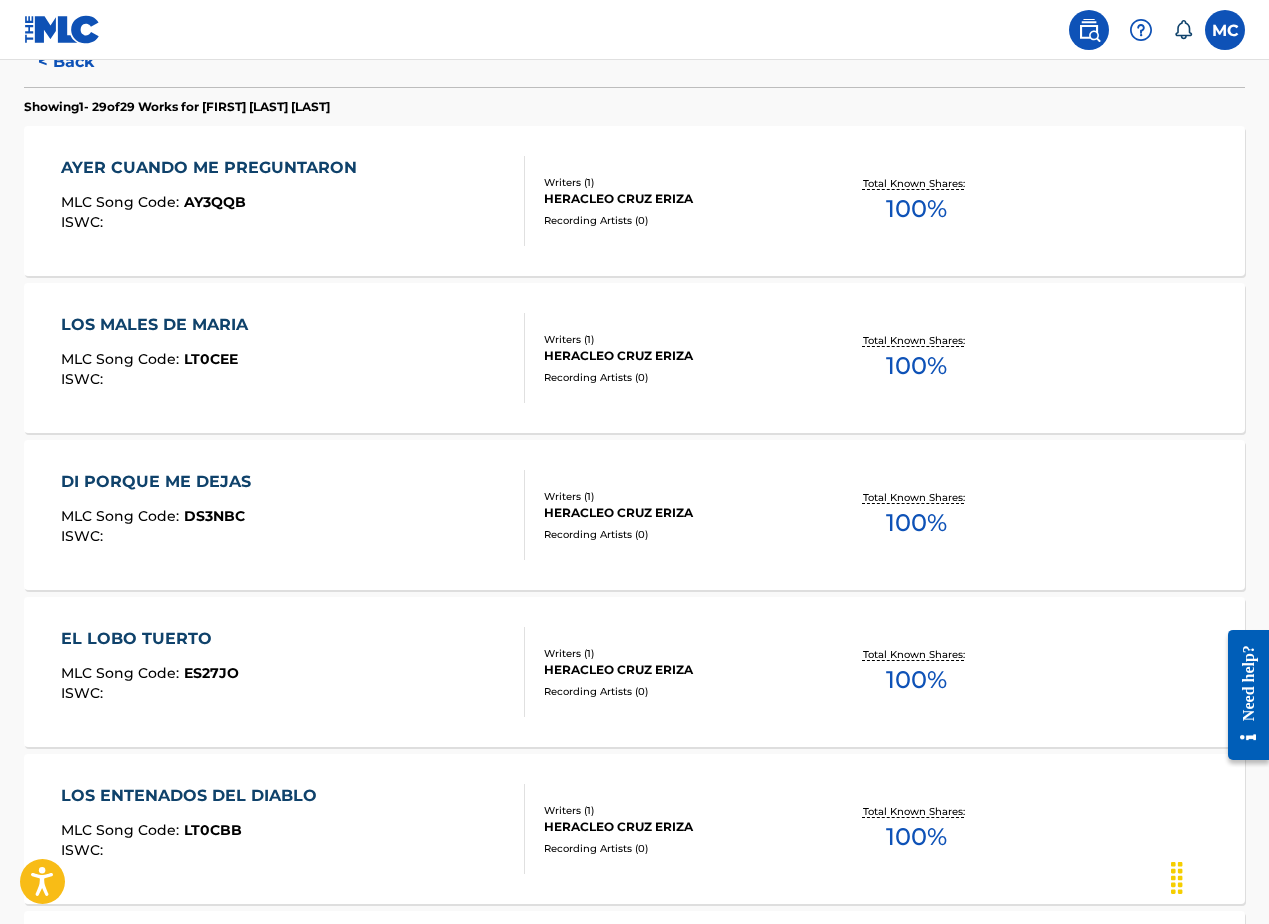 drag, startPoint x: 797, startPoint y: 2, endPoint x: 612, endPoint y: 15, distance: 185.45619 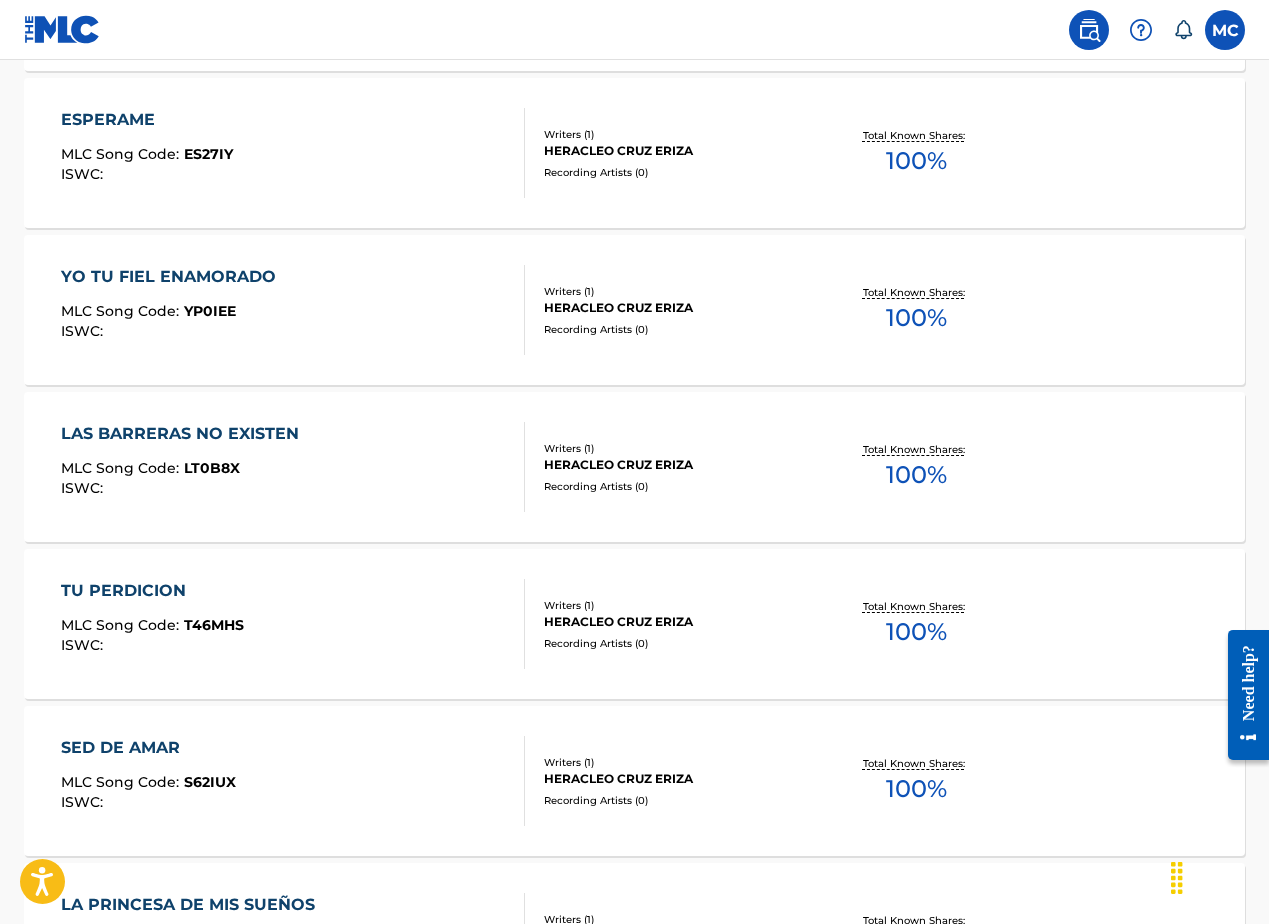 scroll, scrollTop: 1390, scrollLeft: 0, axis: vertical 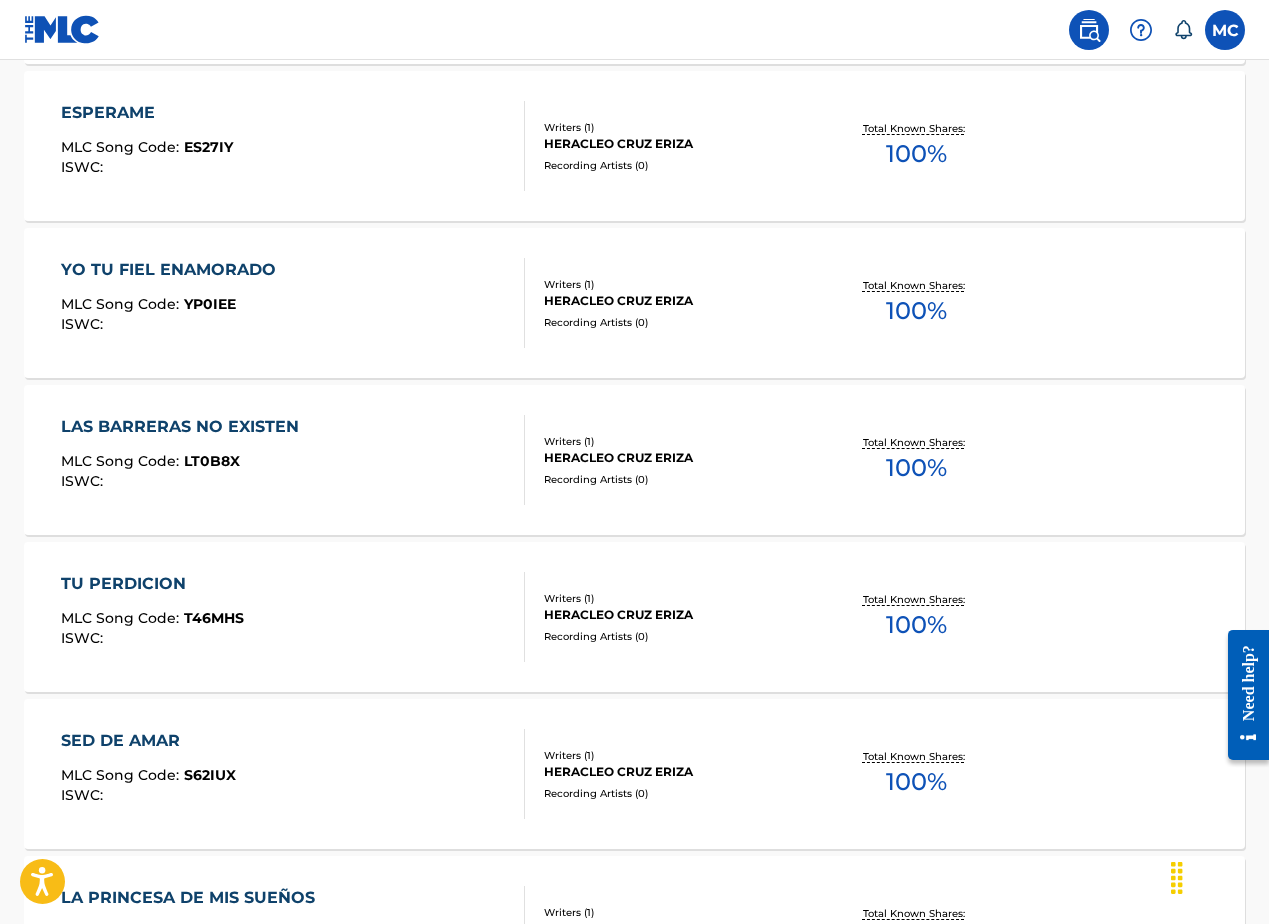click on "The MLC Public Work Search The accuracy and completeness of The MLC's data is determined solely by our Members. It is not an authoritative source for recording information. Please   click here   for more information about the terms used in the database. Please review the Musical Works Database   Terms of Use Work Writer Publisher SearchWithCriteria9c061deb-d229-42fd-81c9-e586172380b5 Writer Name [FIRST] [LAST] [LAST] Reset Search Search < Back Showing  1  -   29  of  29   Works for [FIRST] [LAST] [LAST]   AYER CUANDO ME PREGUNTARON MLC Song Code : AY3QQB ISWC : Writers ( 1 ) [FIRST] [LAST] [LAST] Recording Artists ( 0 ) Total Known Shares: 100 % LOS MALES DE MARIA MLC Song Code : LT0CEE ISWC : Writers ( 1 ) [FIRST] [LAST] [LAST] Recording Artists ( 0 ) Total Known Shares: 100 % DI PORQUE ME DEJAS MLC Song Code : DS3NBC ISWC : Writers ( 1 ) [FIRST] [LAST] [LAST] Recording Artists ( 0 ) Total Known Shares: 100 % EL LOBO TUERTO MLC Song Code : ES27JO ISWC : Writers ( 1 ) [FIRST] [LAST] [LAST] Recording Artists ( 0 ) 100 %" at bounding box center [634, 1323] 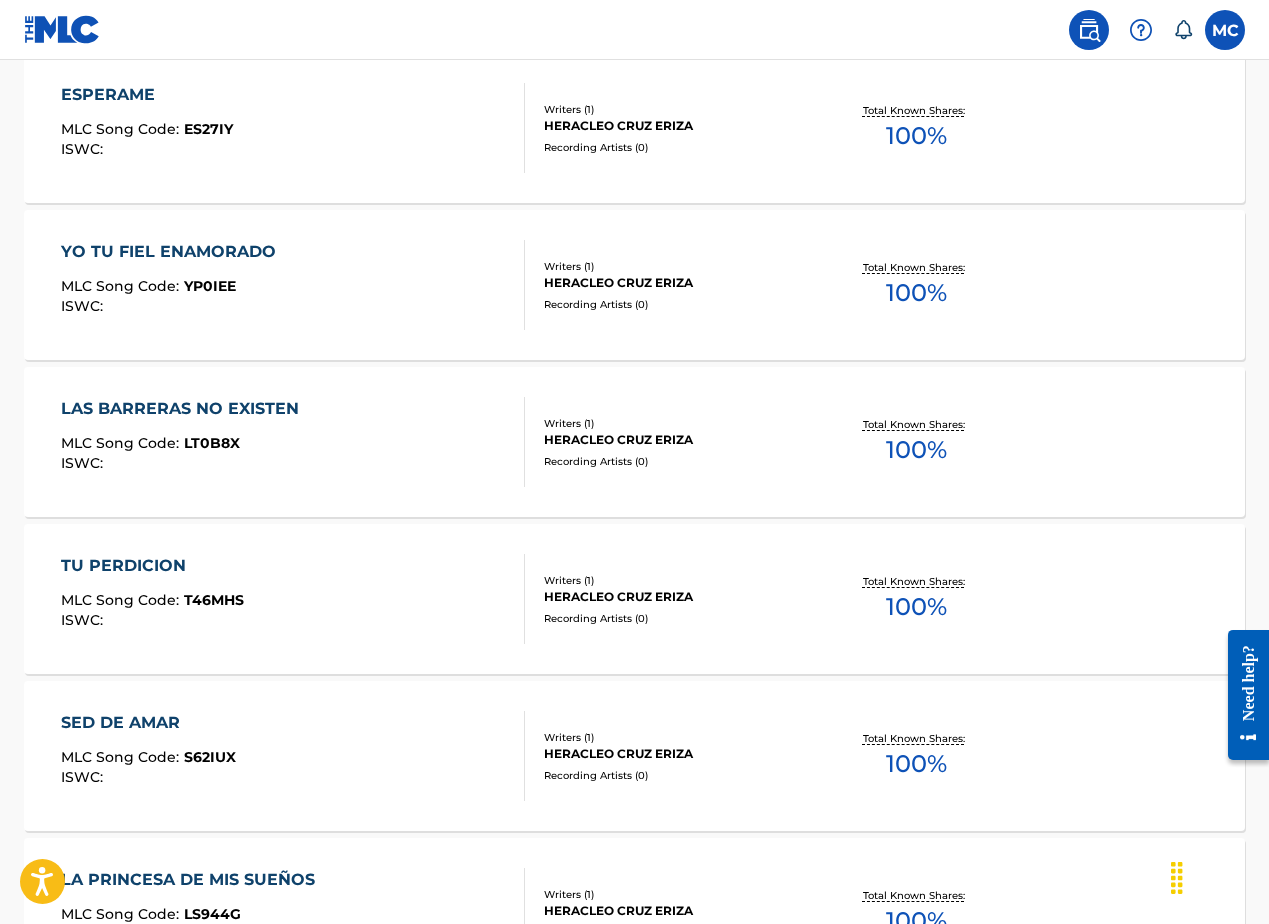 scroll, scrollTop: 1417, scrollLeft: 0, axis: vertical 